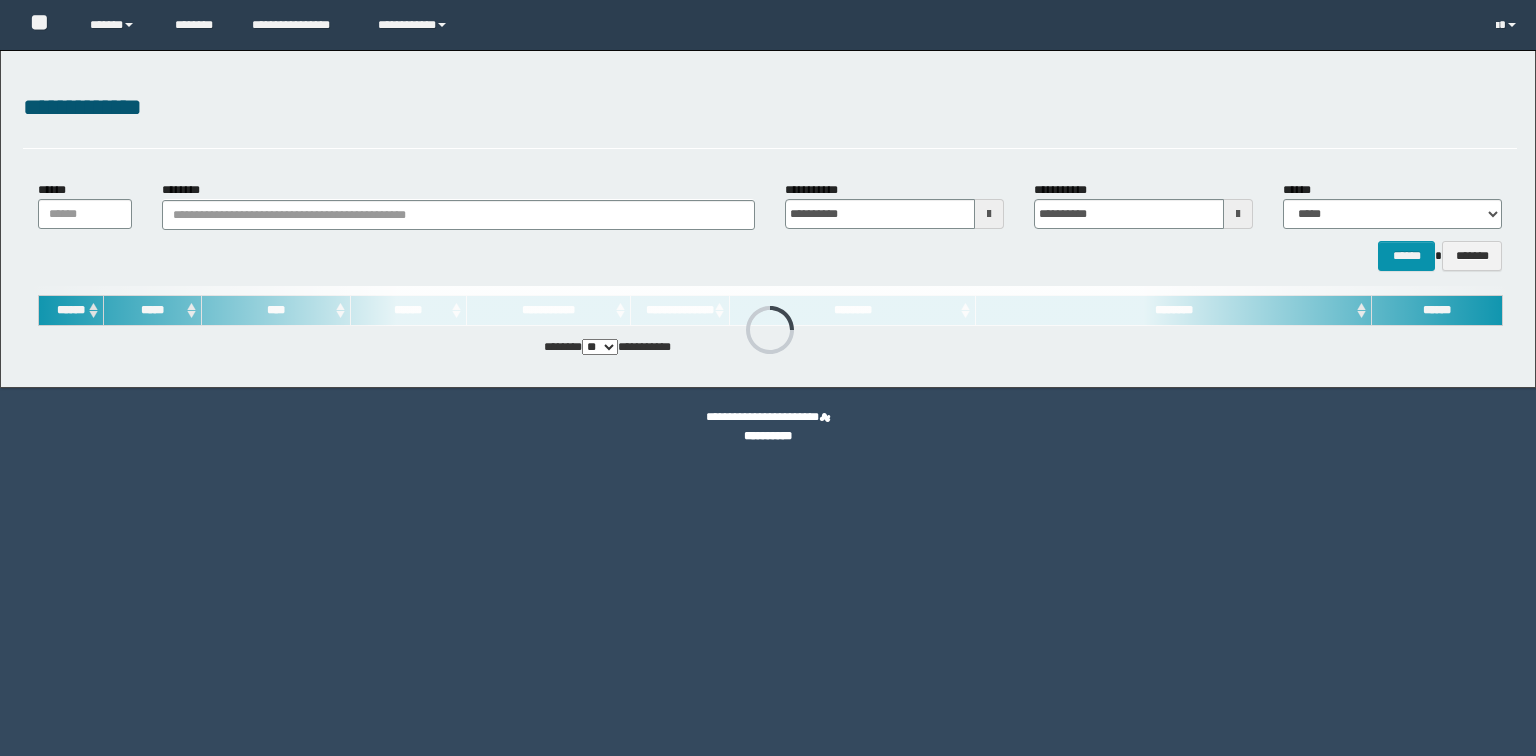 scroll, scrollTop: 0, scrollLeft: 0, axis: both 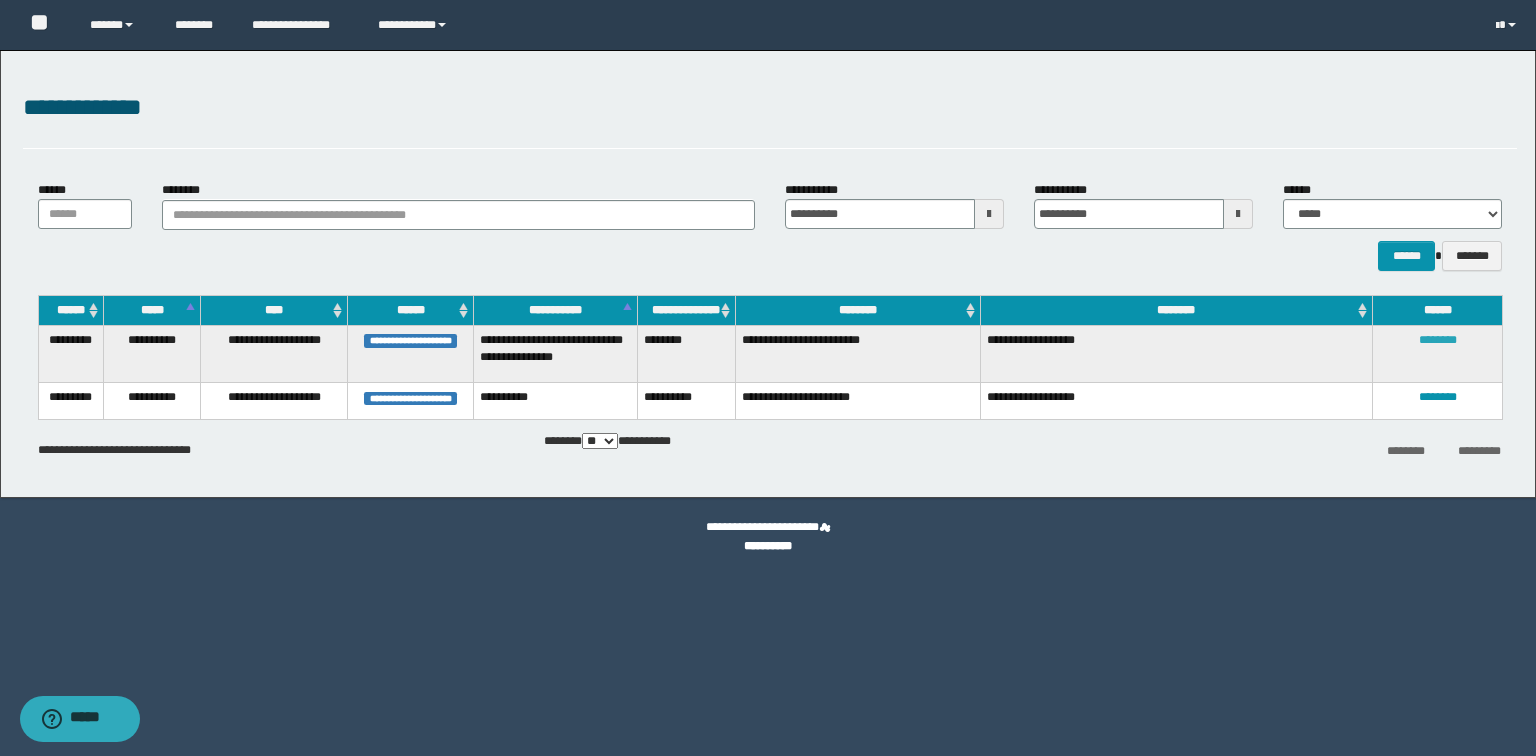 click on "********" at bounding box center (1438, 340) 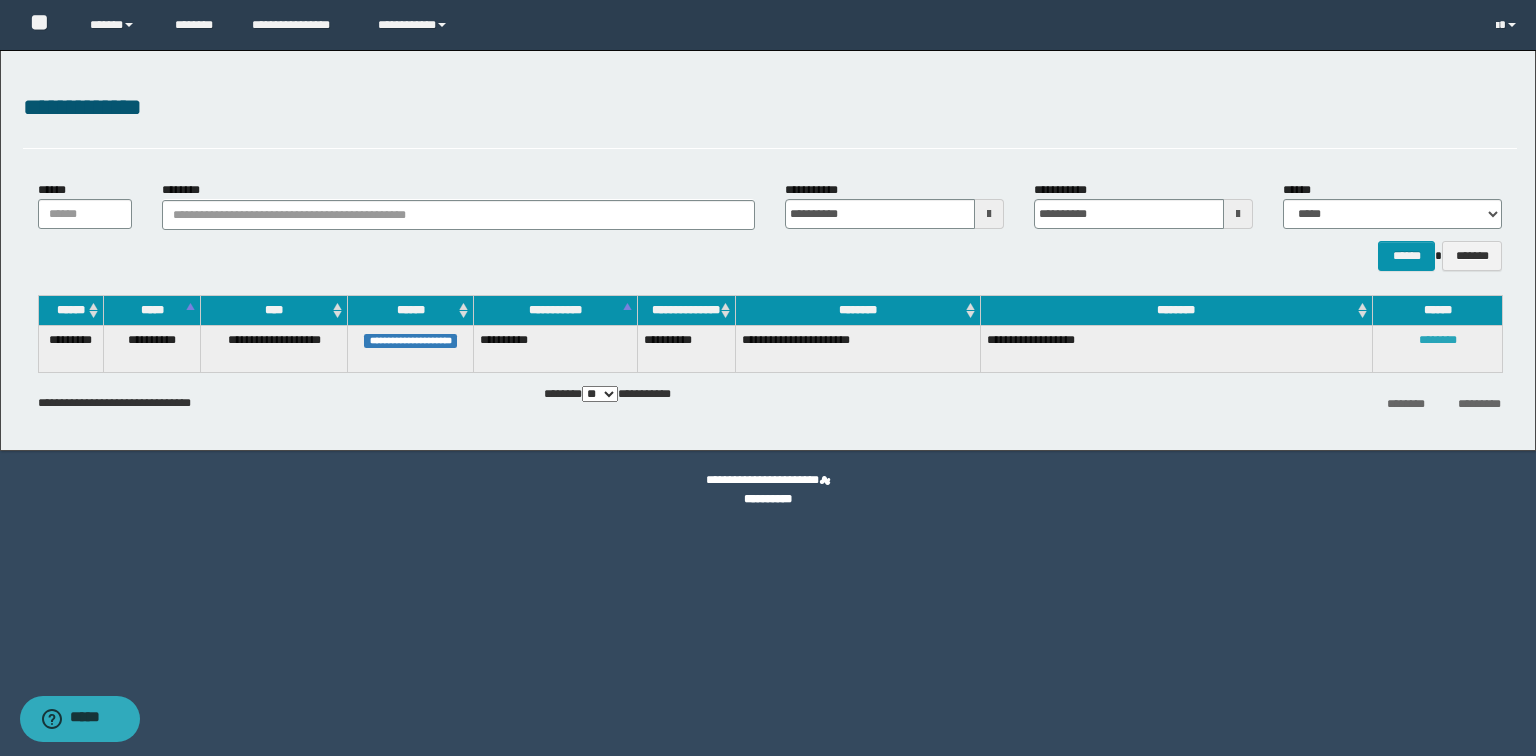 click on "********" at bounding box center [1438, 340] 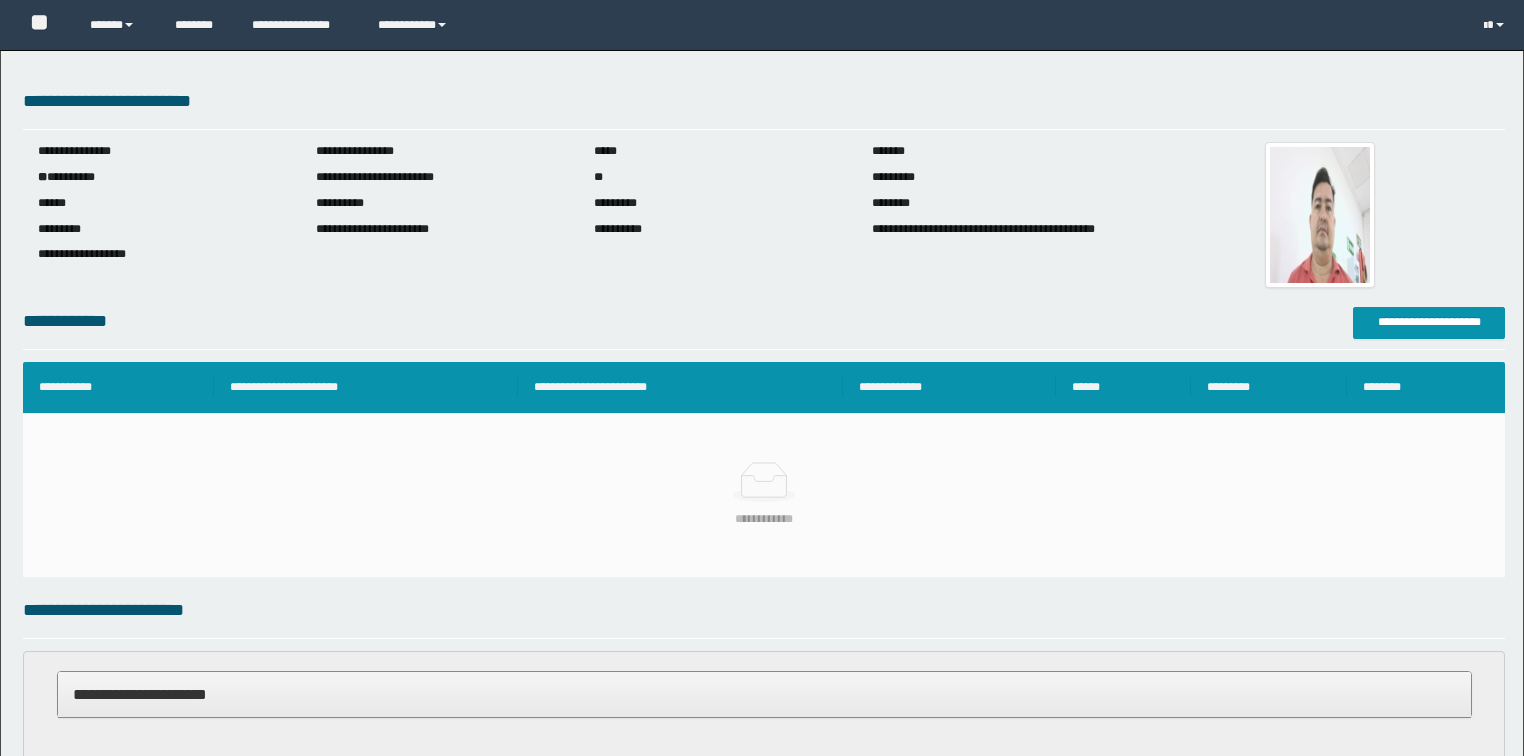 scroll, scrollTop: 0, scrollLeft: 0, axis: both 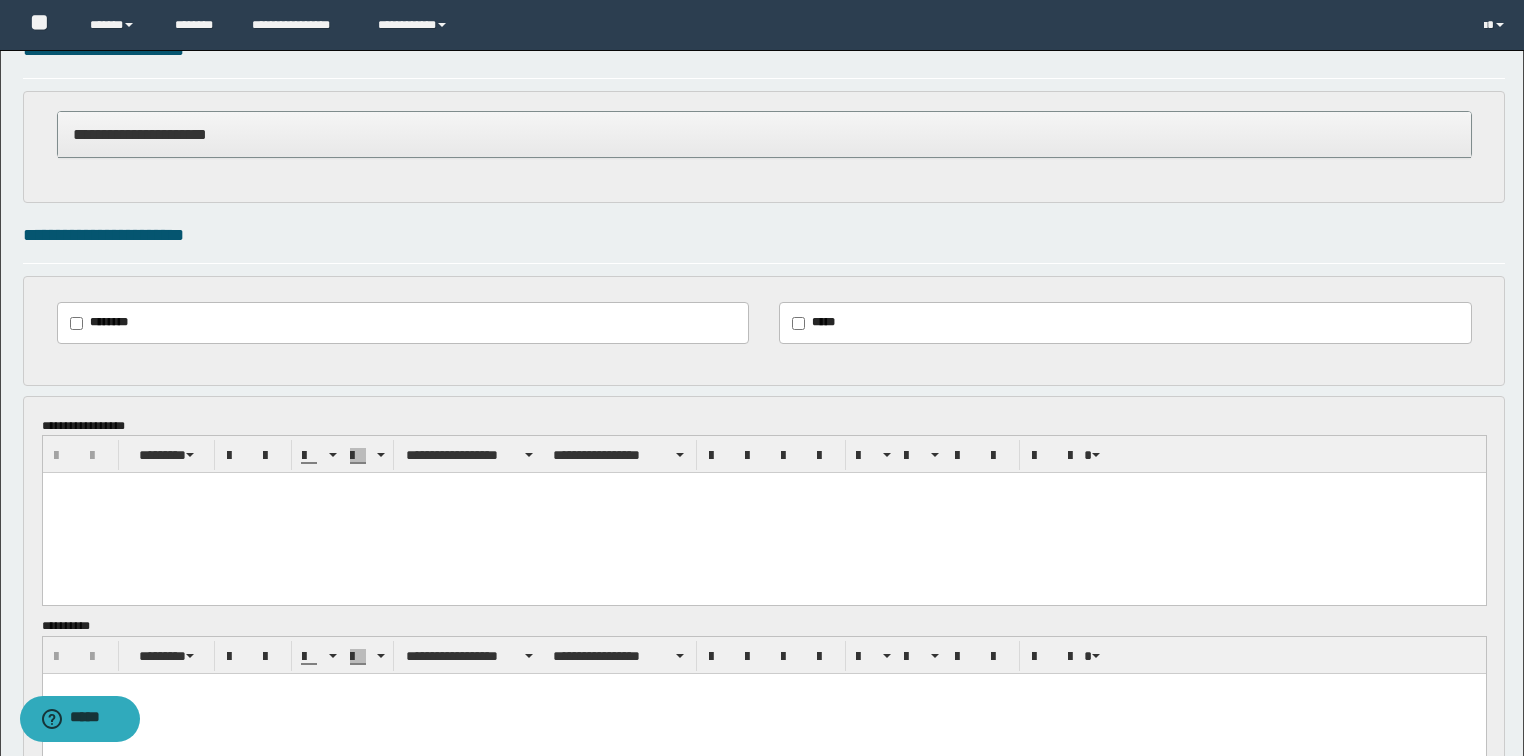 click at bounding box center [763, 513] 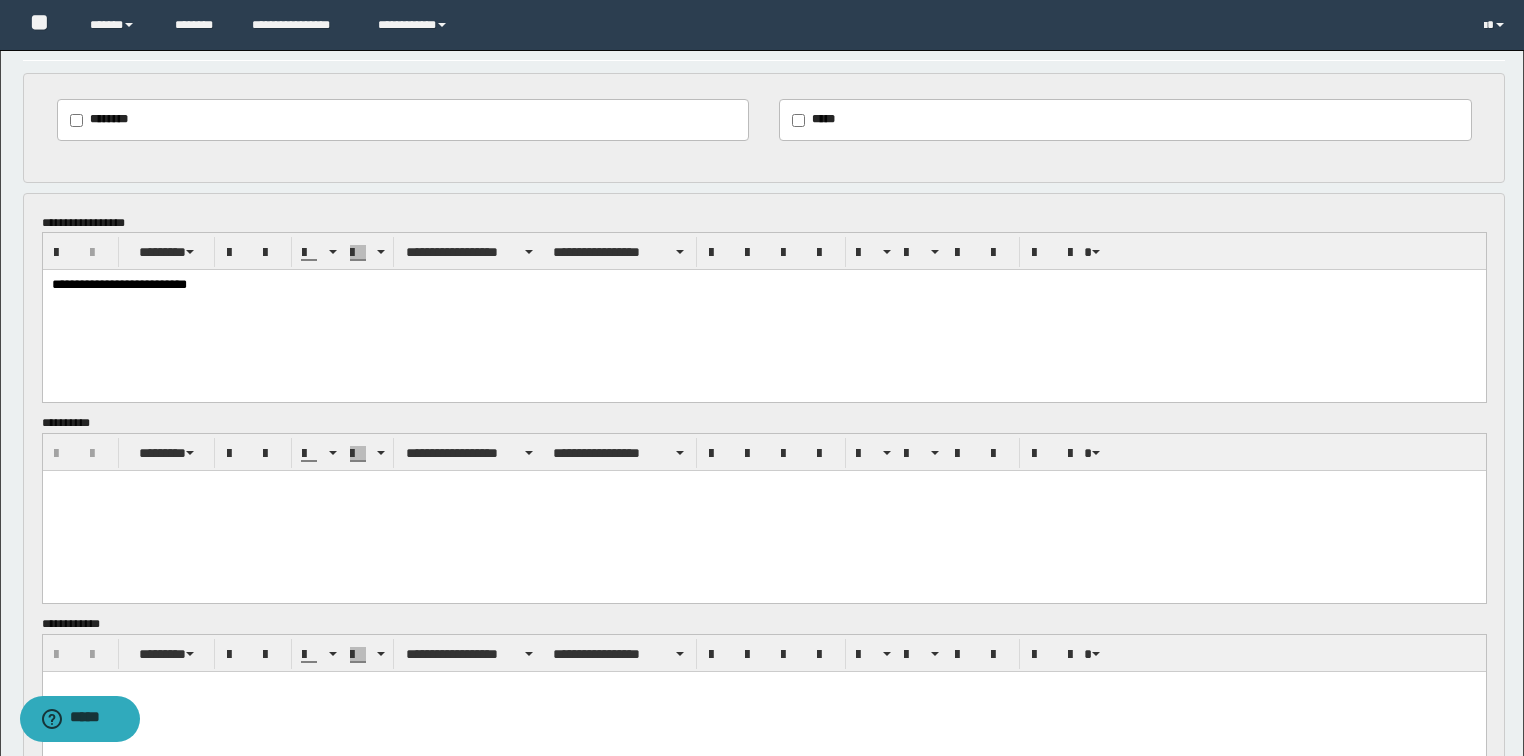 scroll, scrollTop: 800, scrollLeft: 0, axis: vertical 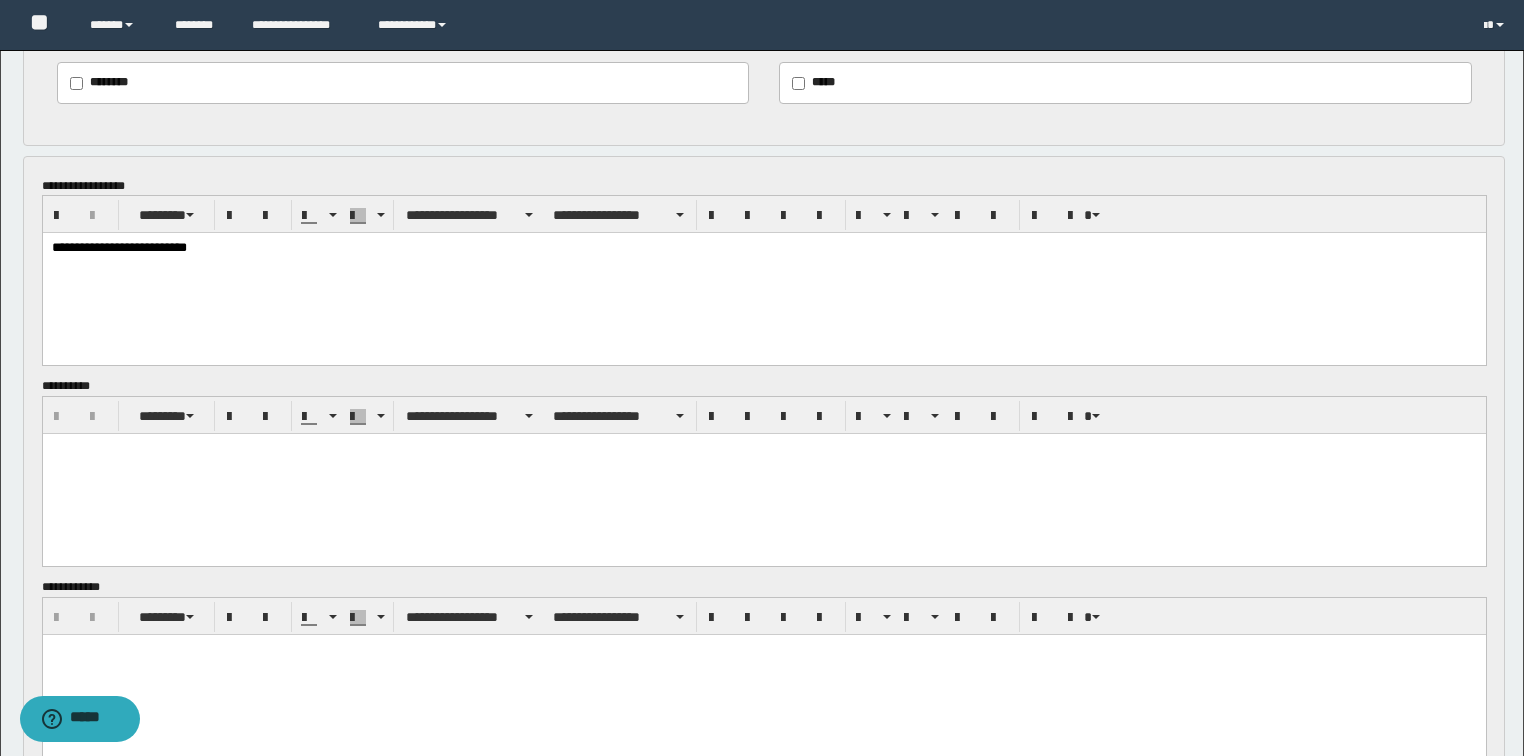 click at bounding box center (763, 474) 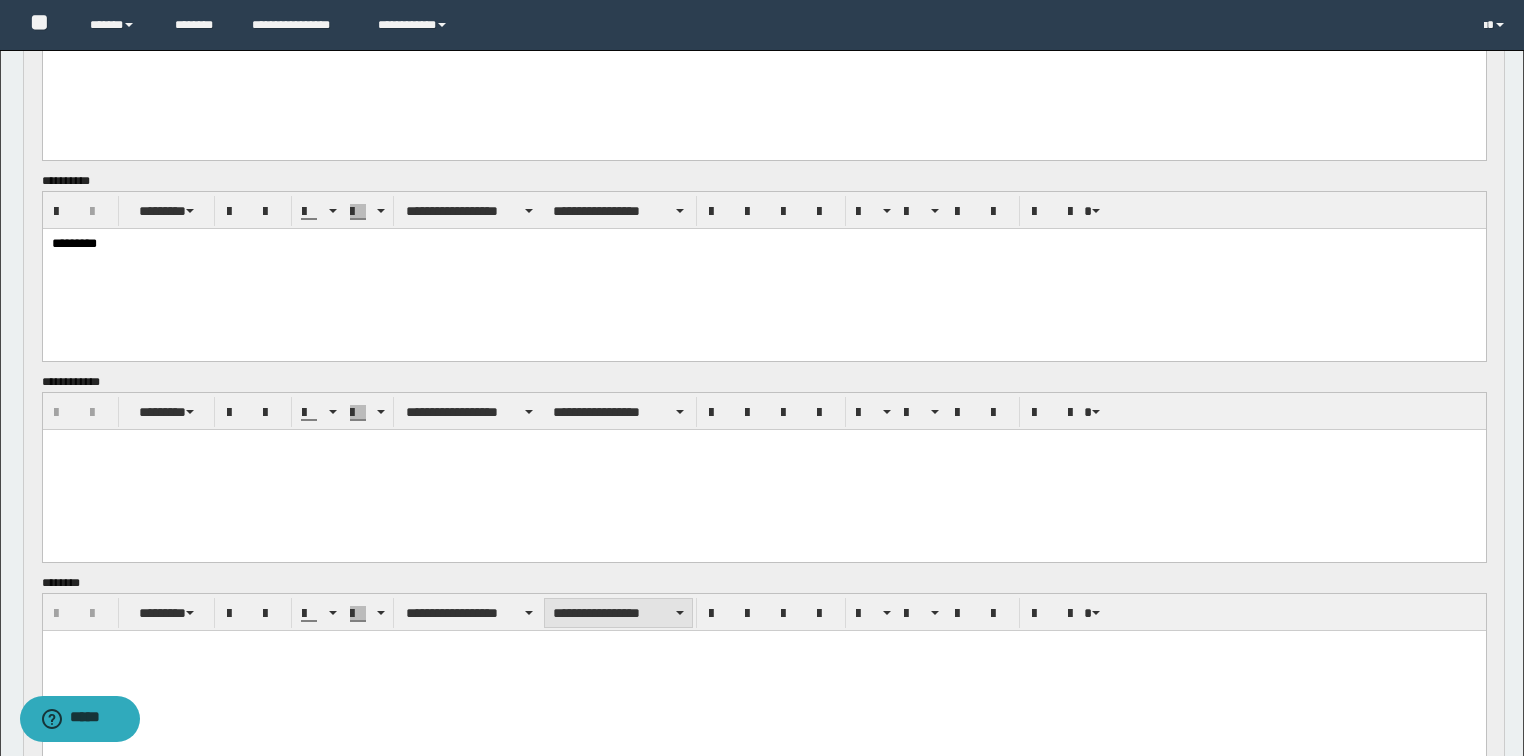 scroll, scrollTop: 1120, scrollLeft: 0, axis: vertical 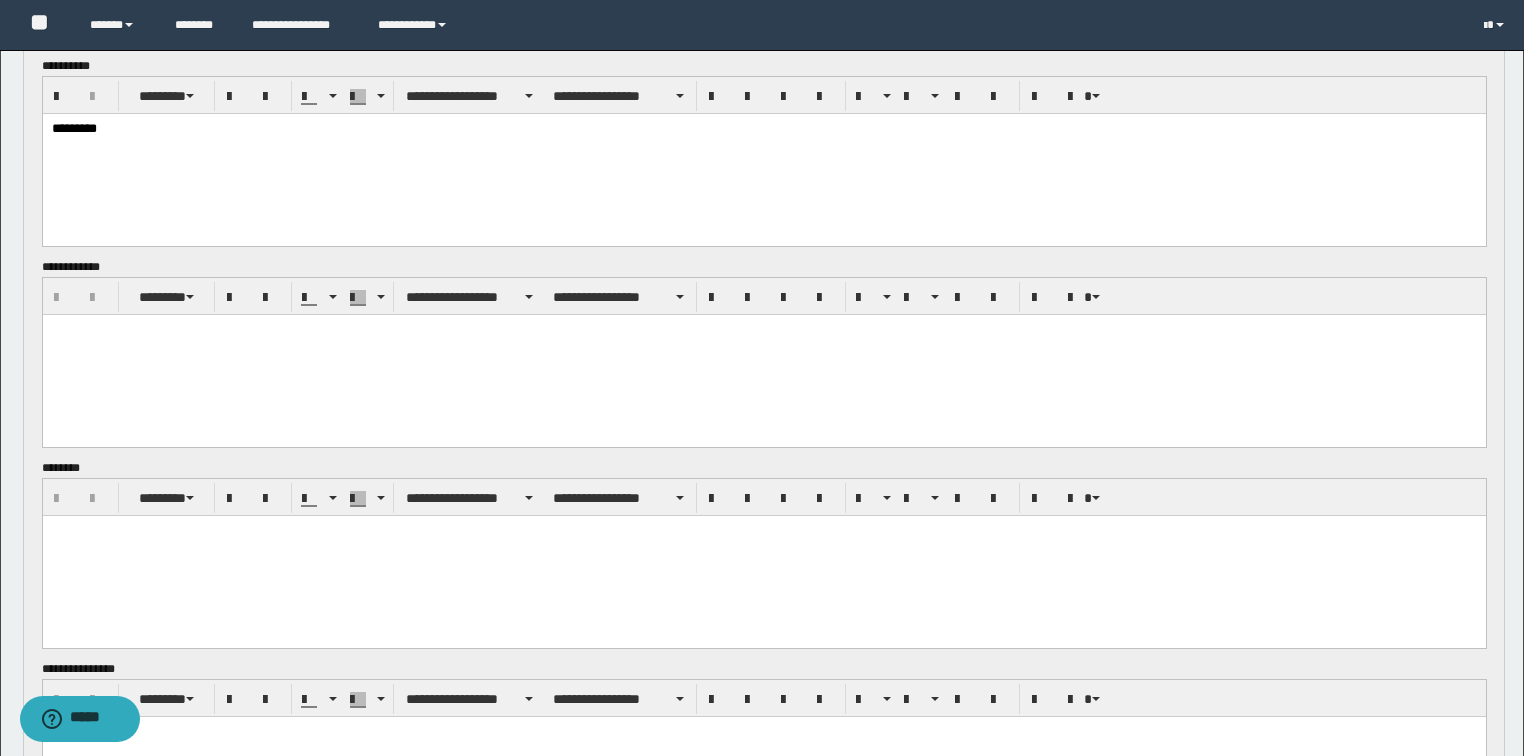 click at bounding box center (763, 355) 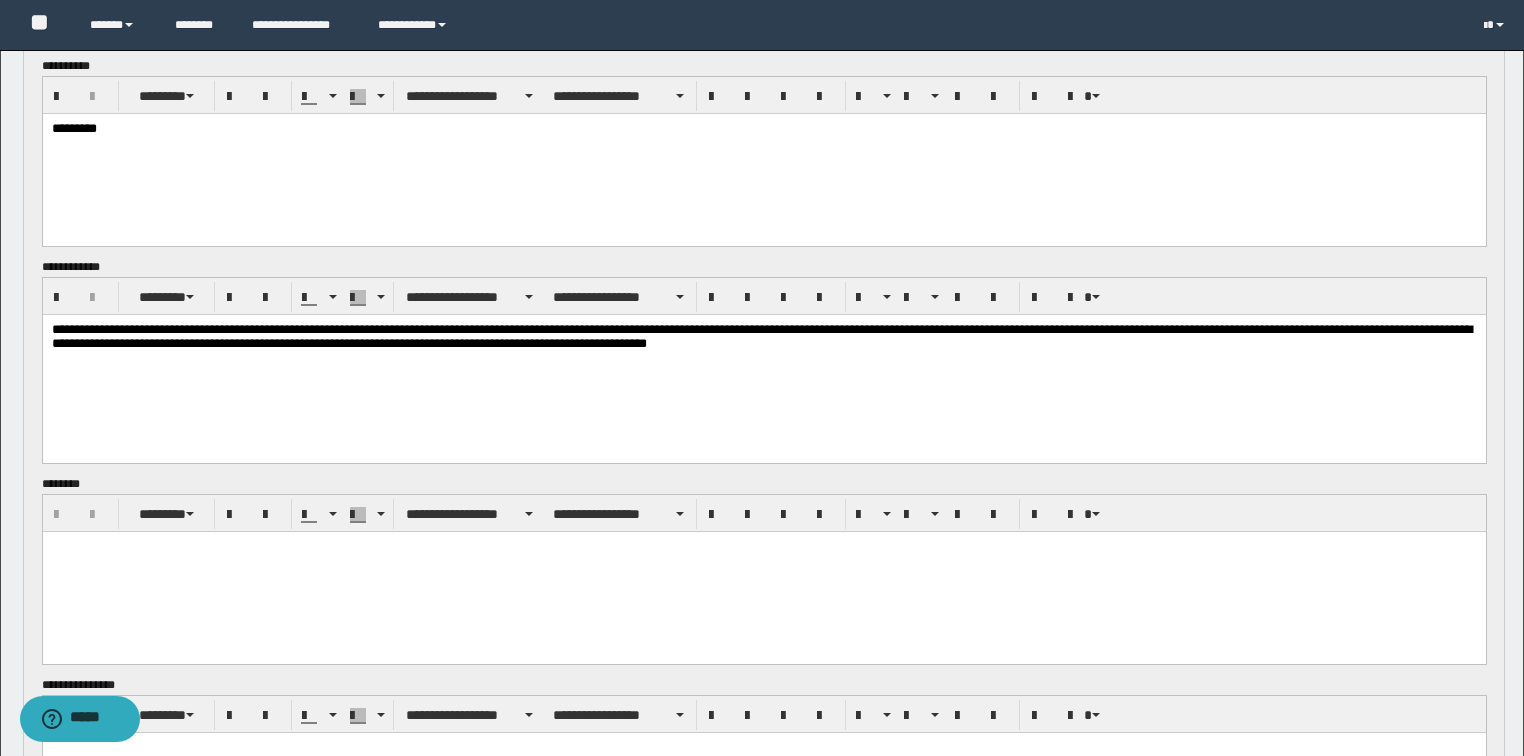 click at bounding box center [763, 571] 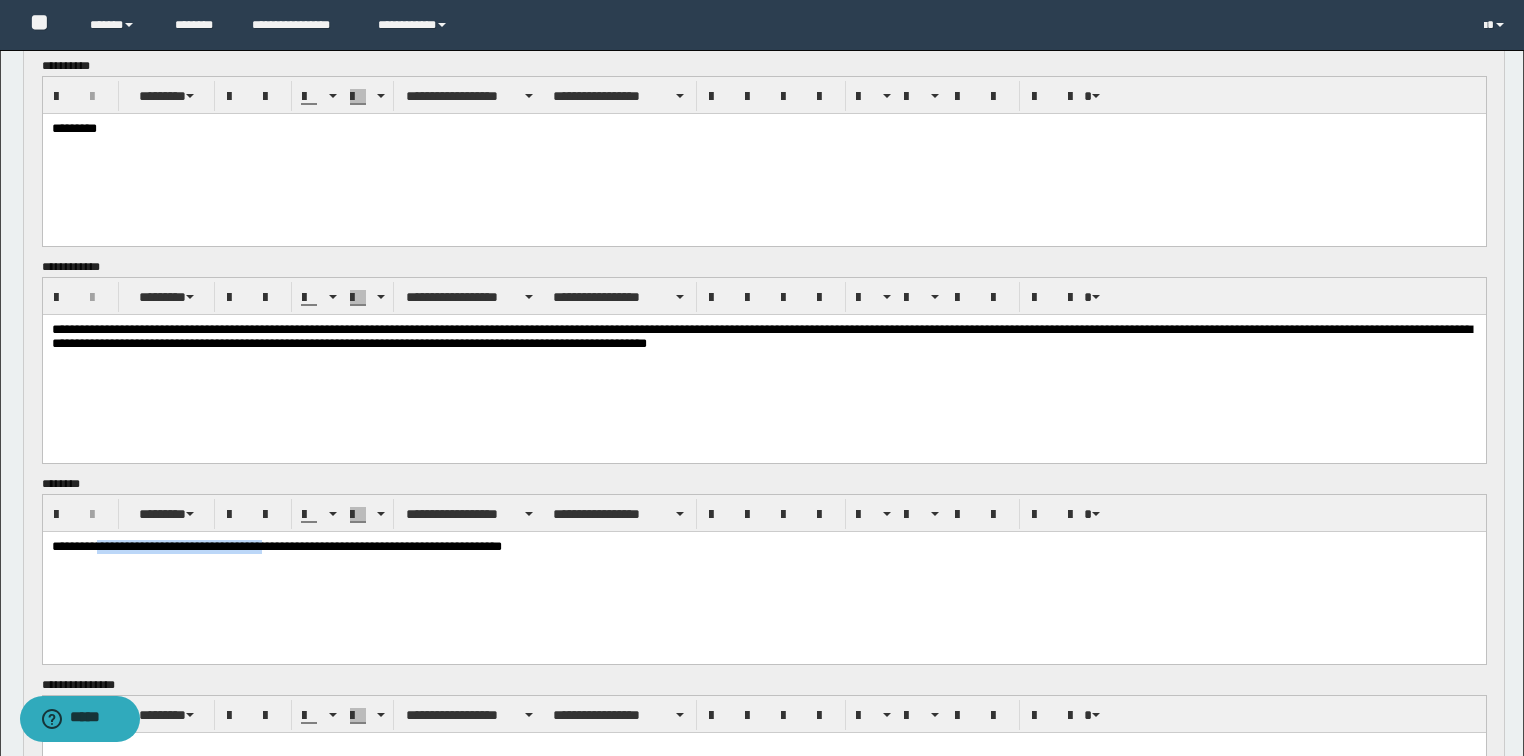 drag, startPoint x: 276, startPoint y: 545, endPoint x: 99, endPoint y: 541, distance: 177.0452 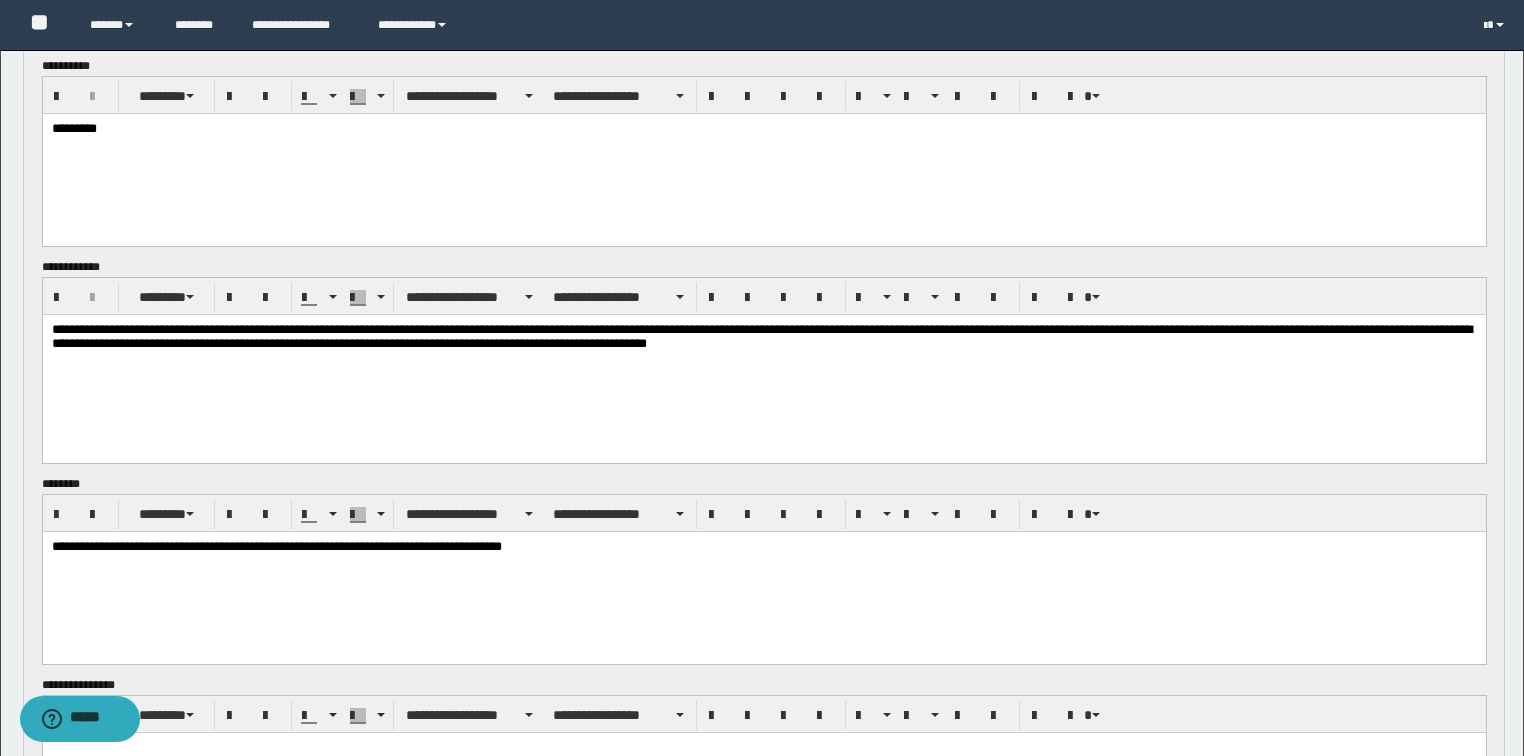 click on "**********" at bounding box center [763, 571] 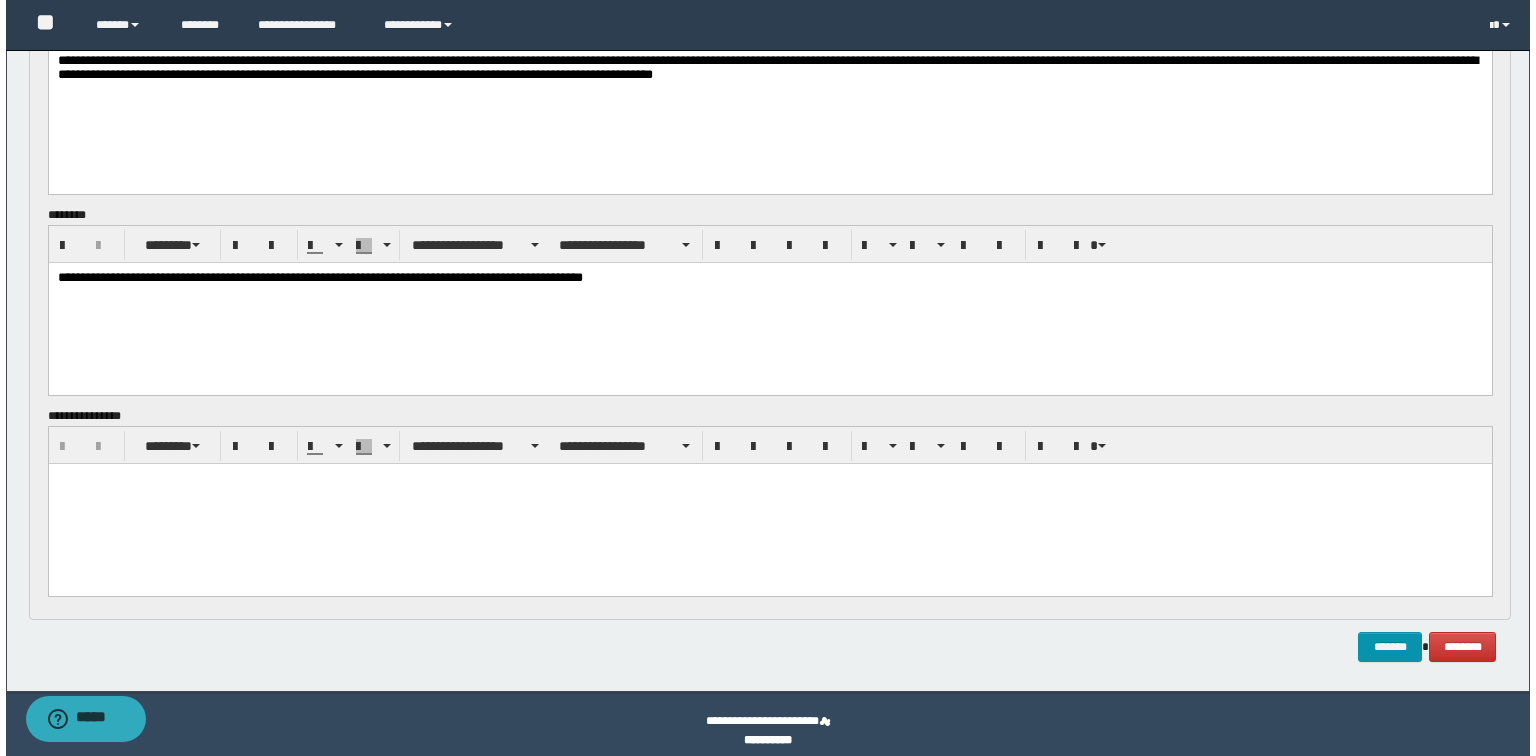 scroll, scrollTop: 1402, scrollLeft: 0, axis: vertical 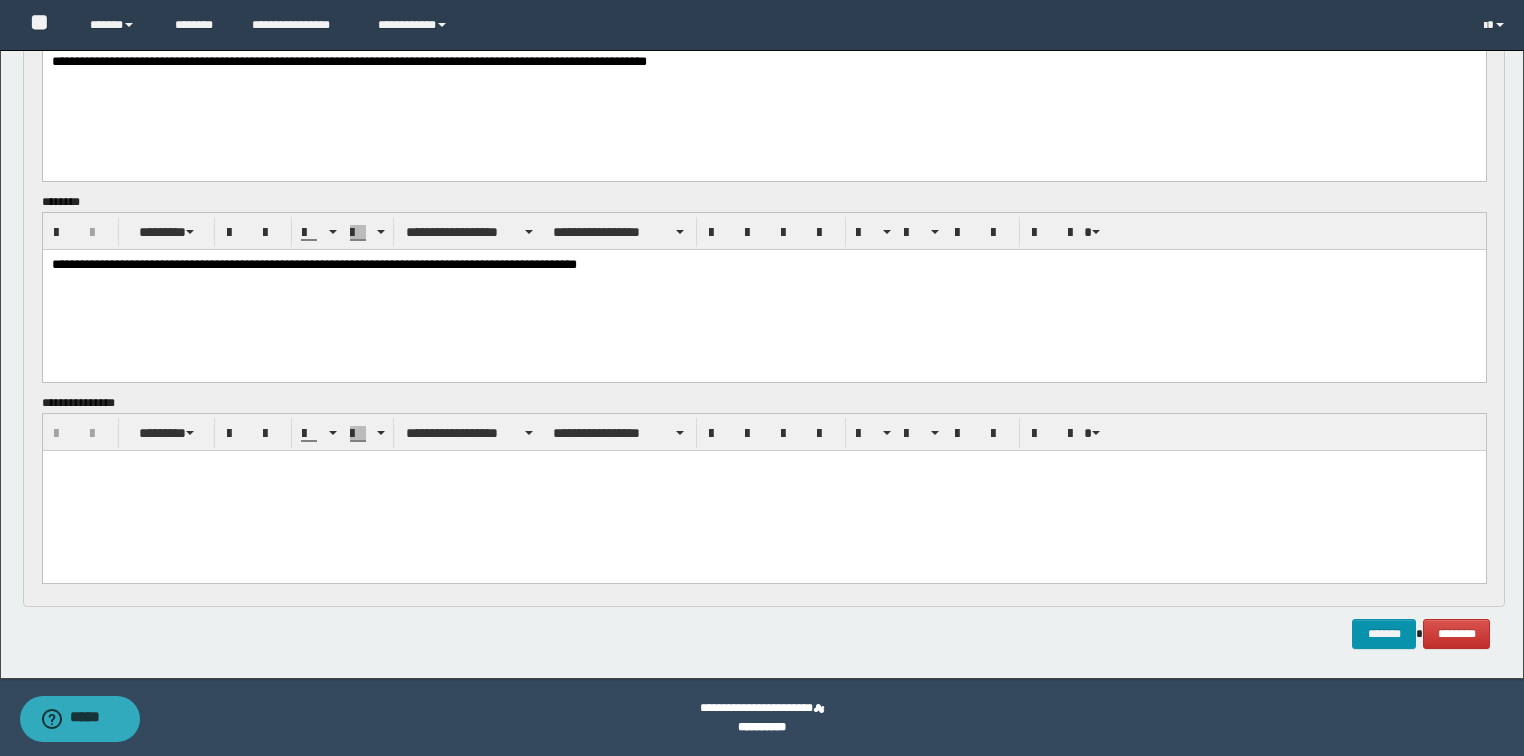 click at bounding box center [763, 490] 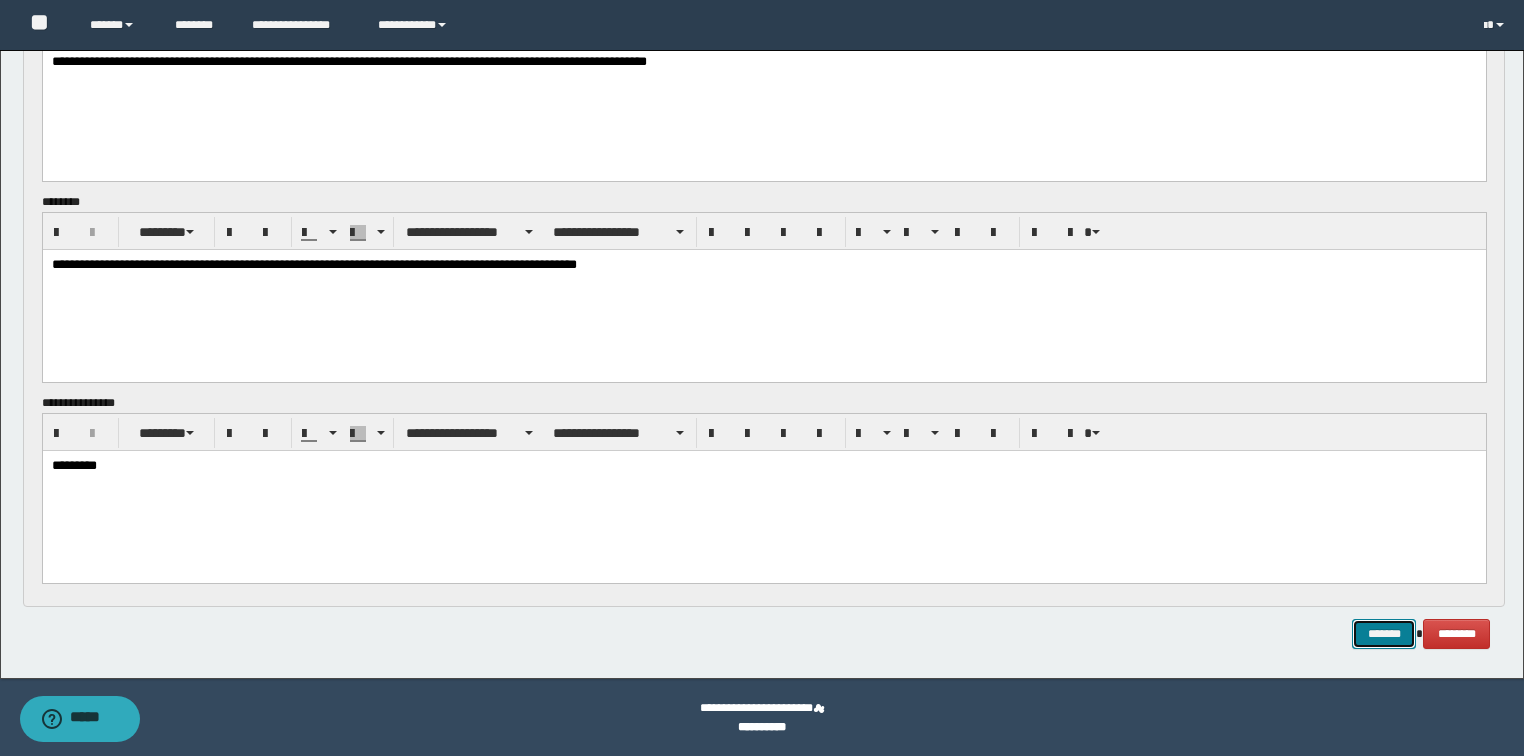 click on "*******" at bounding box center (1384, 634) 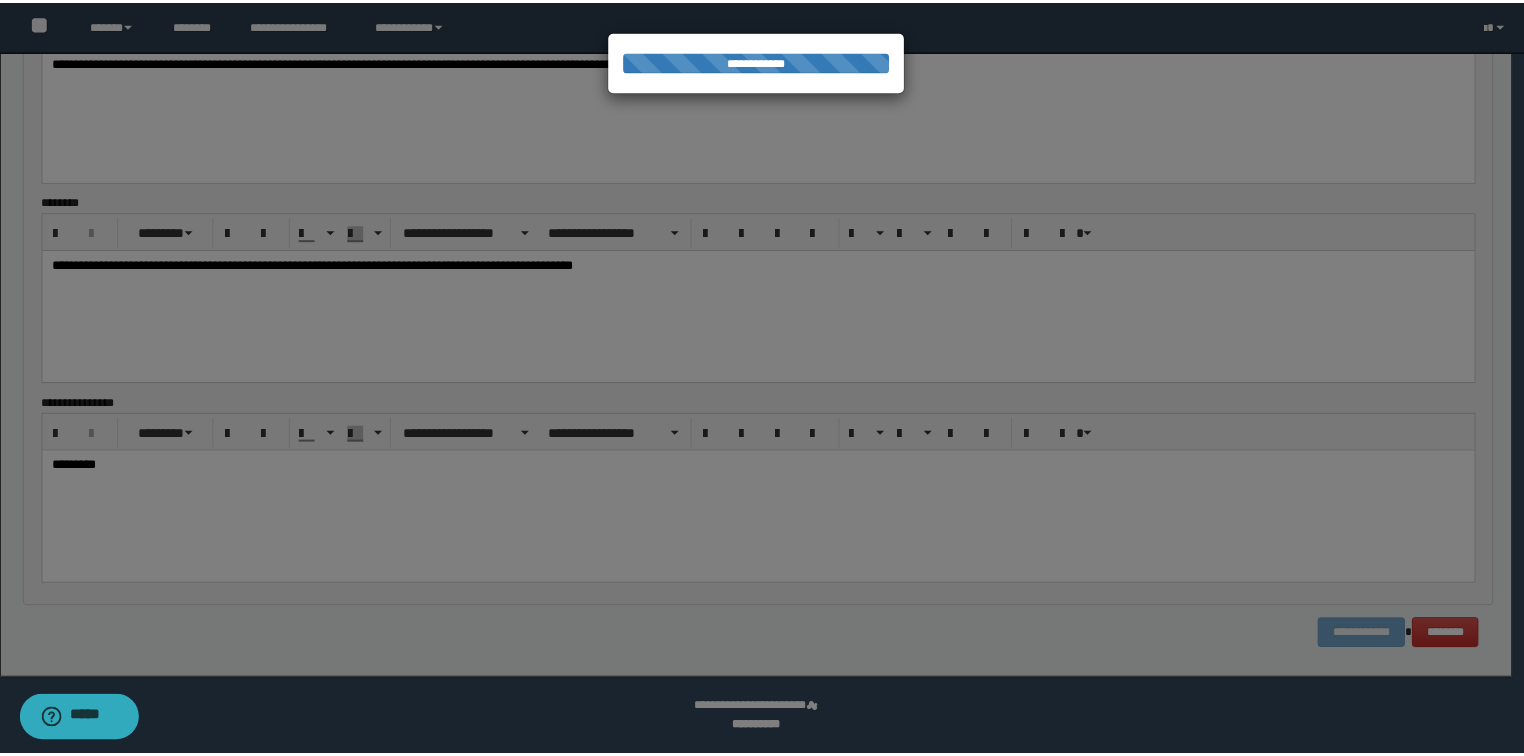 scroll, scrollTop: 1374, scrollLeft: 0, axis: vertical 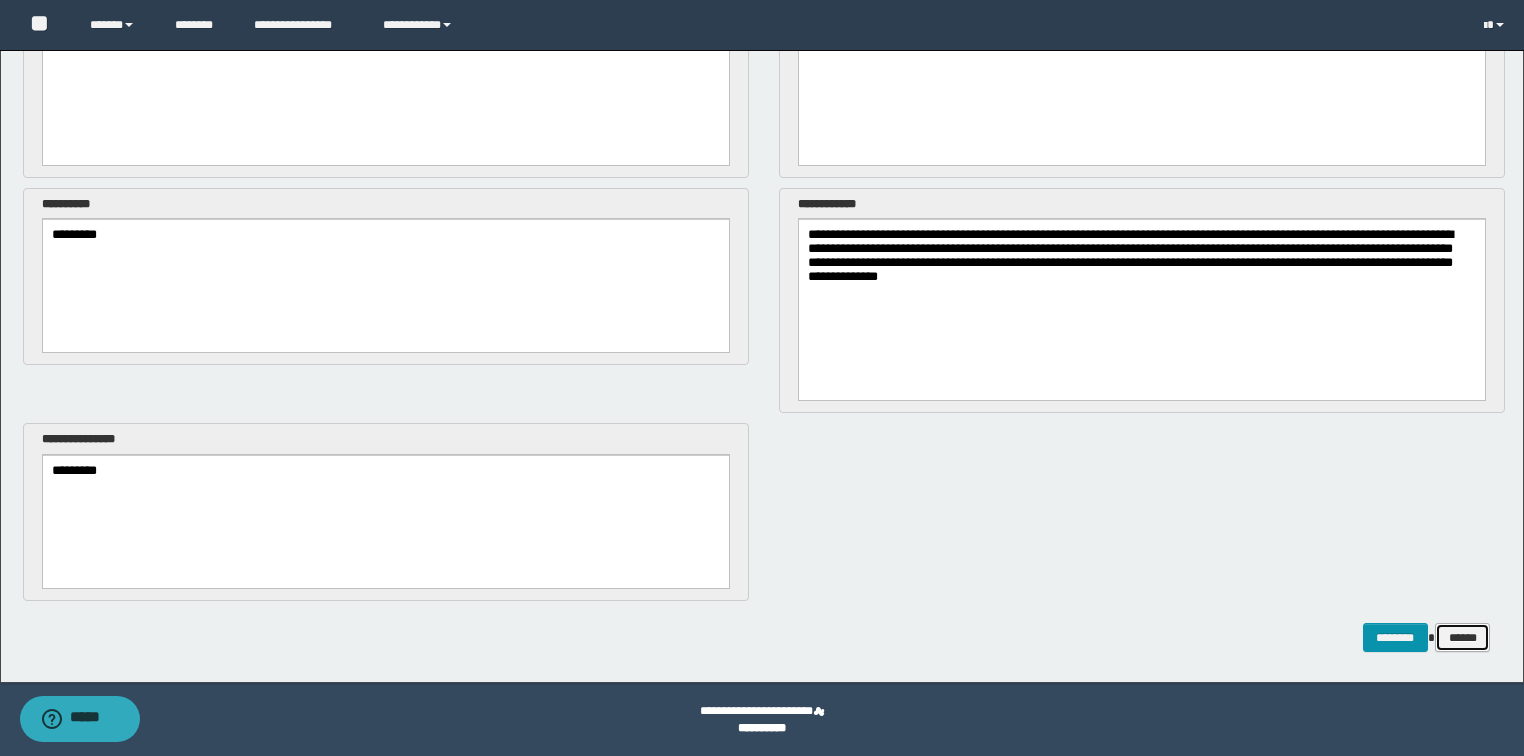 click on "******" at bounding box center (1463, 638) 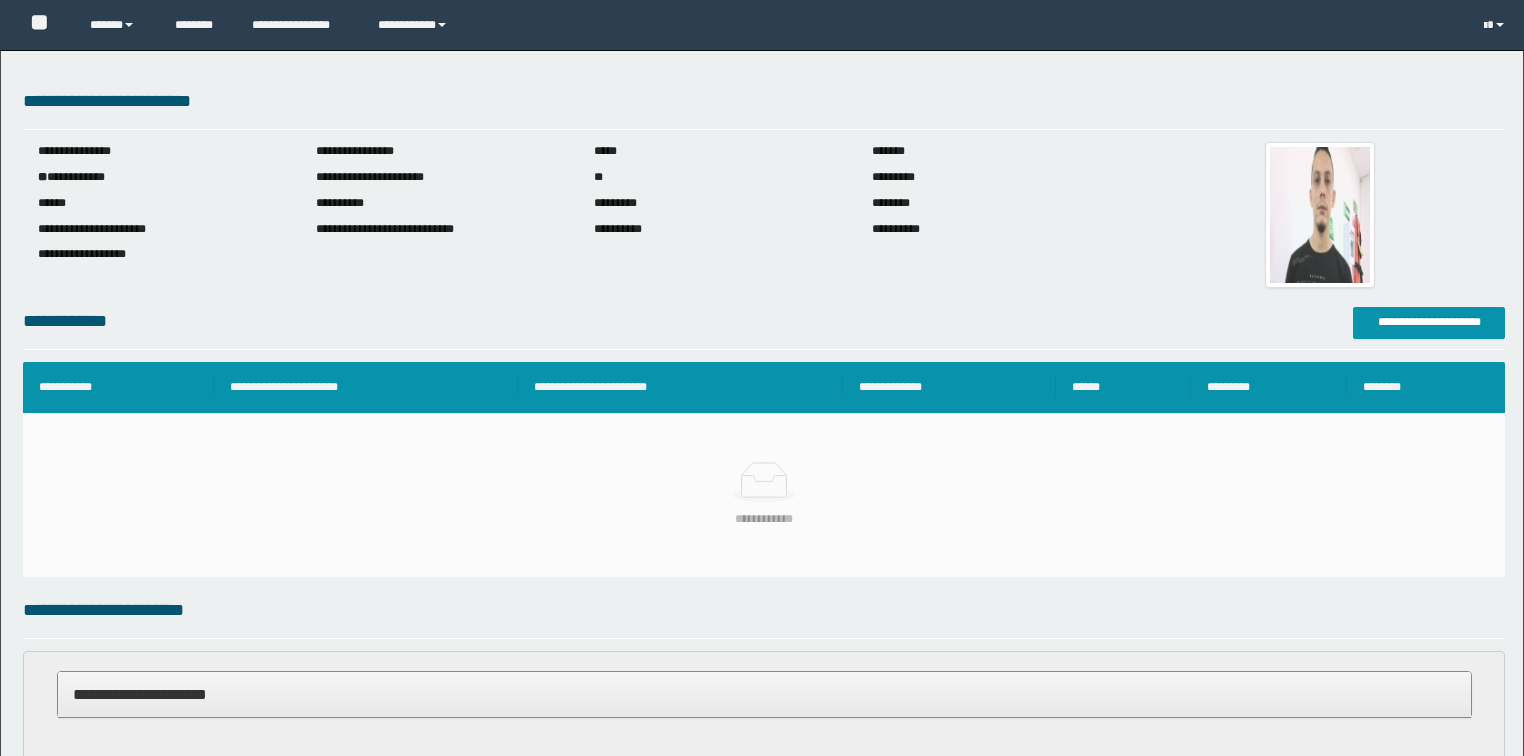 scroll, scrollTop: 0, scrollLeft: 0, axis: both 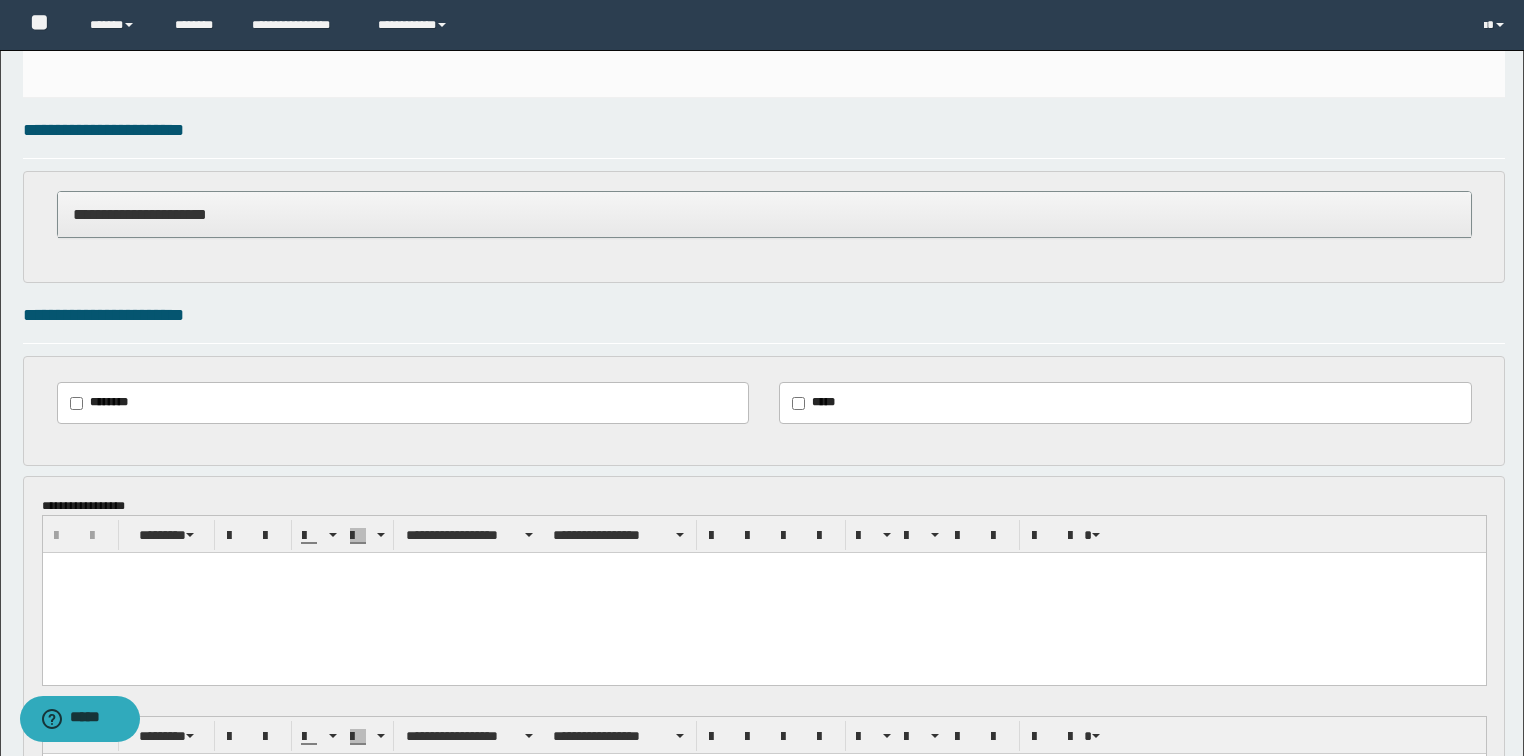 click at bounding box center (763, 593) 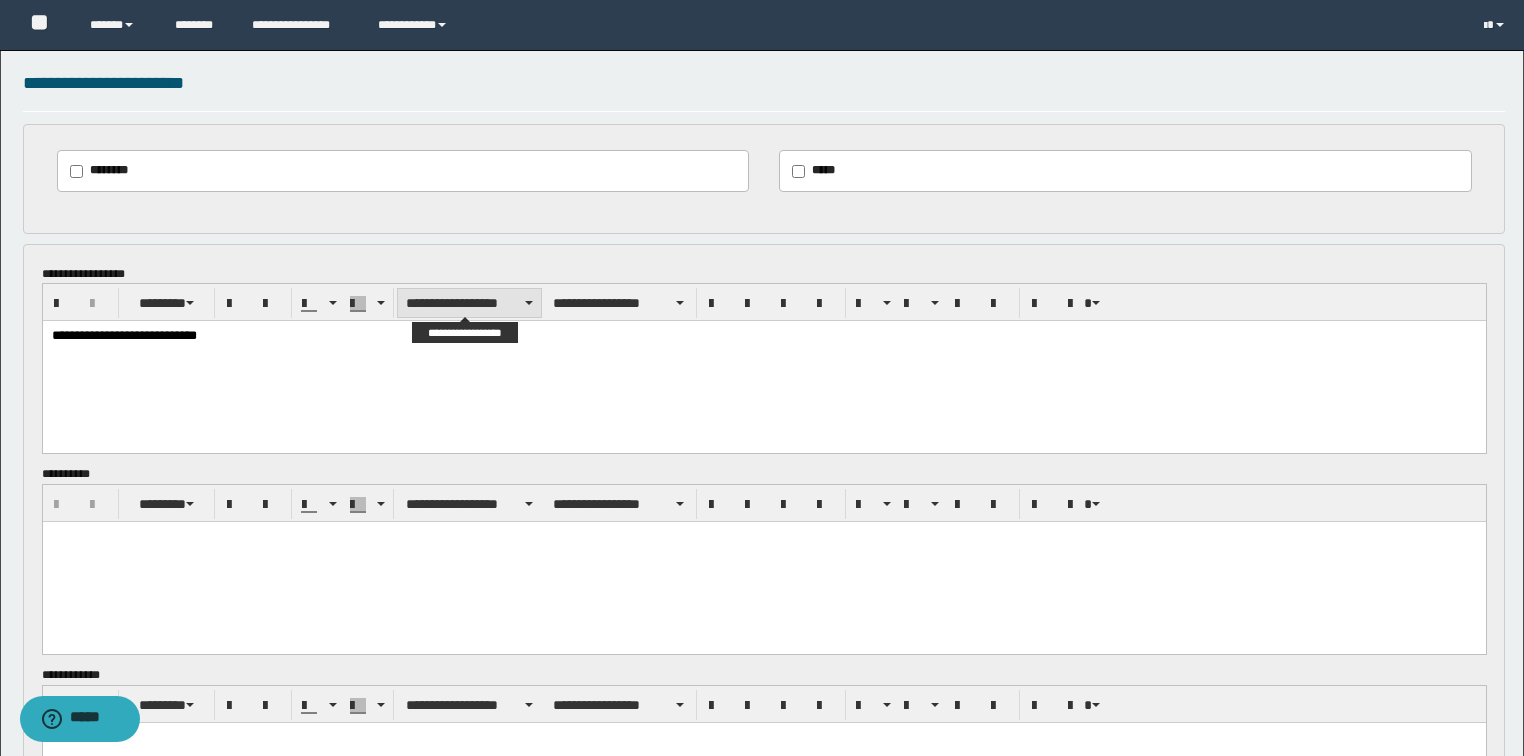 scroll, scrollTop: 720, scrollLeft: 0, axis: vertical 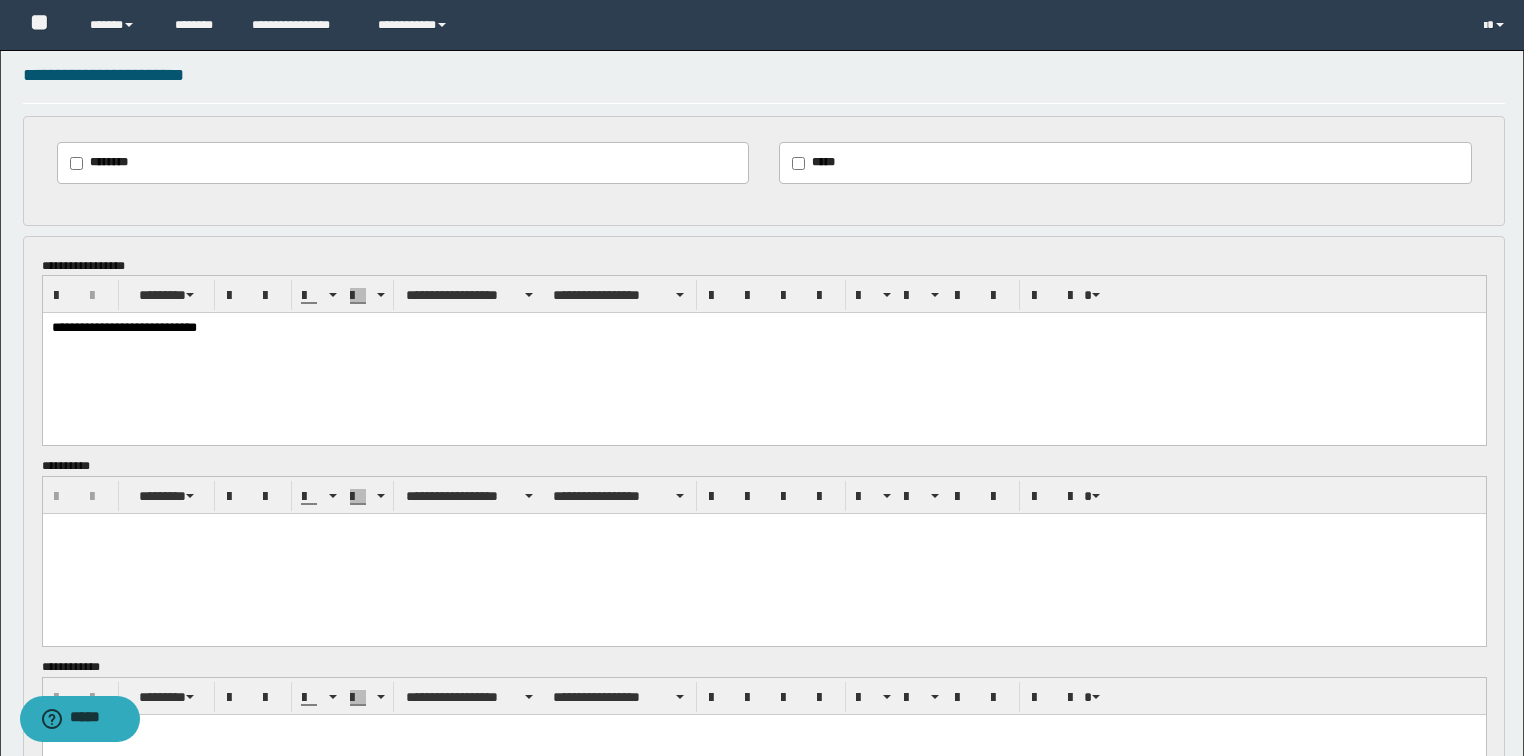 click at bounding box center (763, 554) 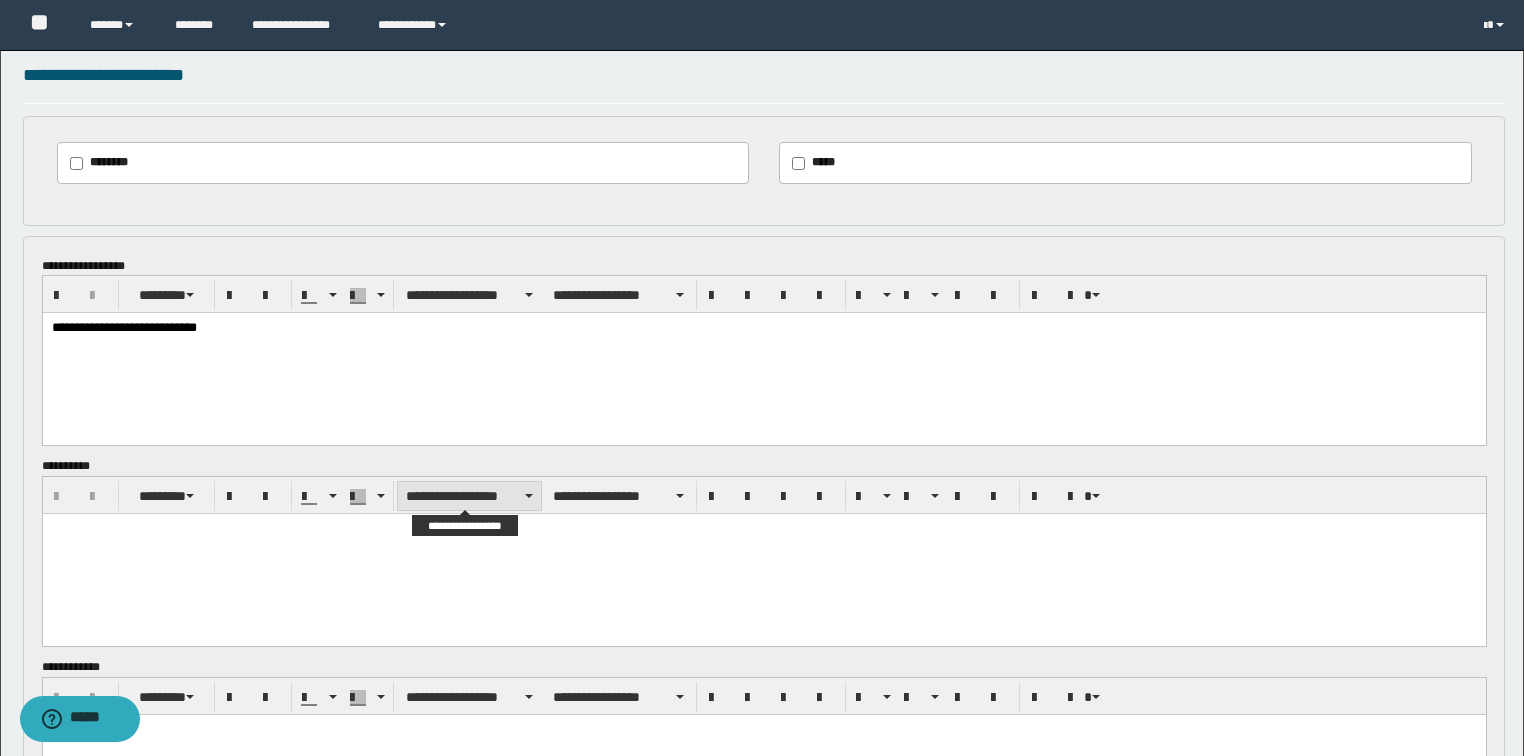 paste 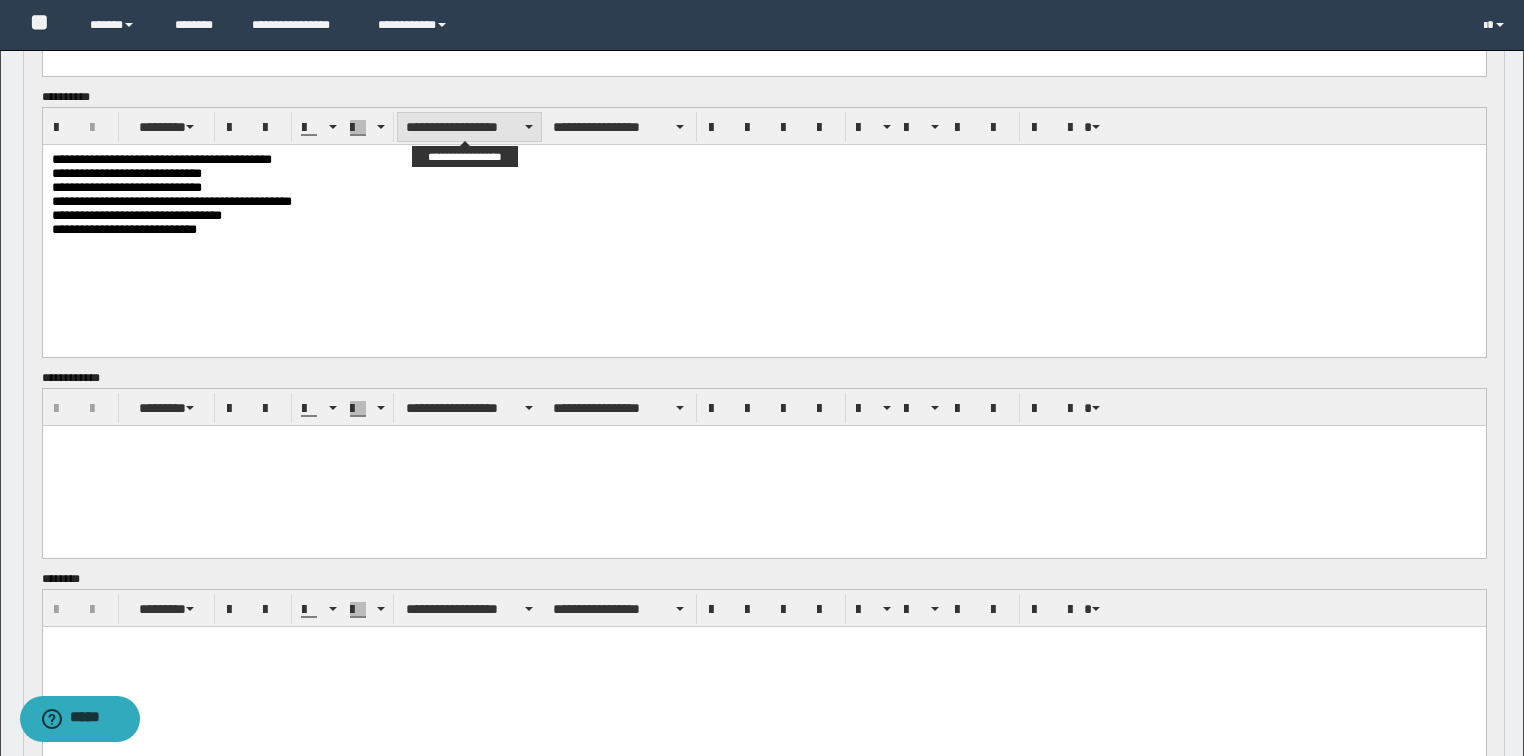 scroll, scrollTop: 1120, scrollLeft: 0, axis: vertical 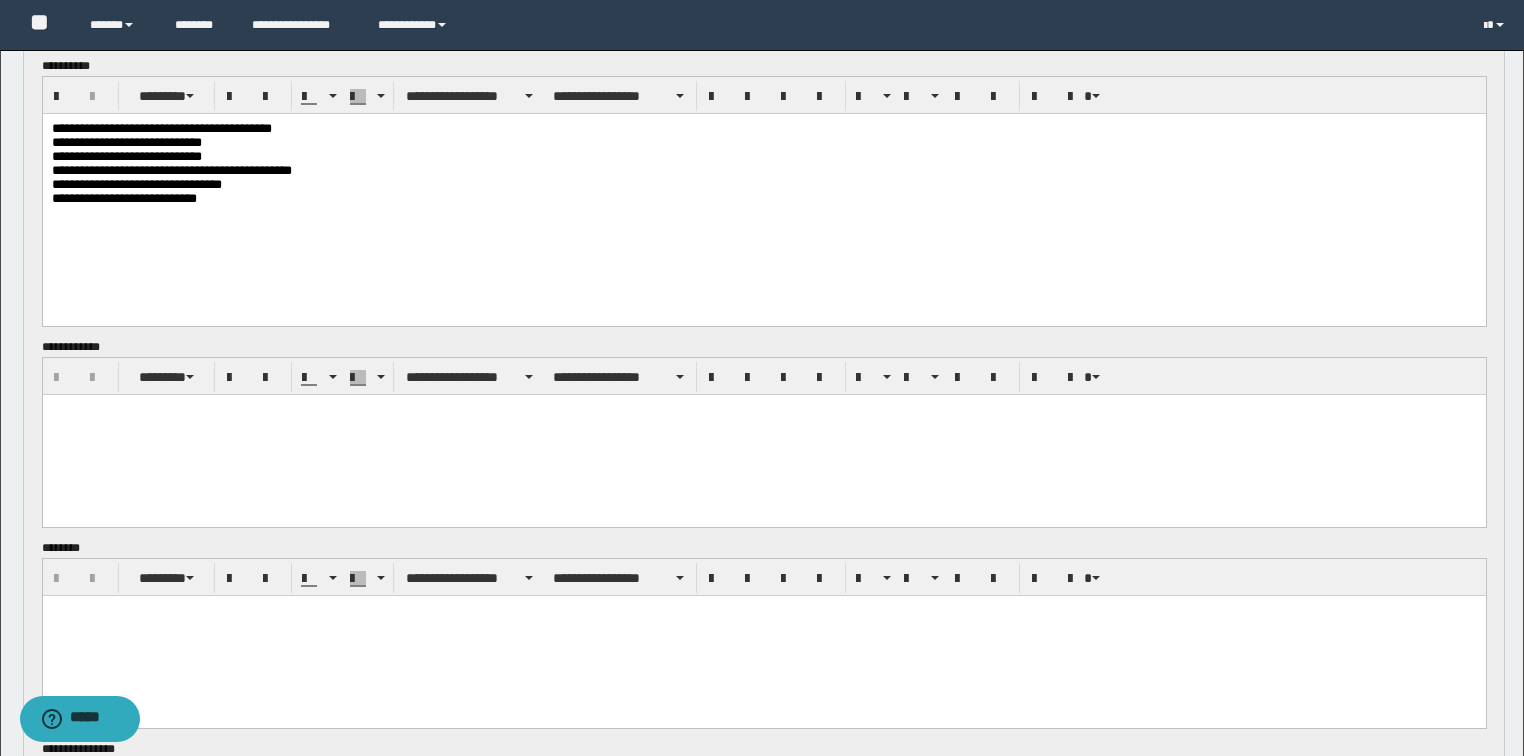 click at bounding box center [763, 435] 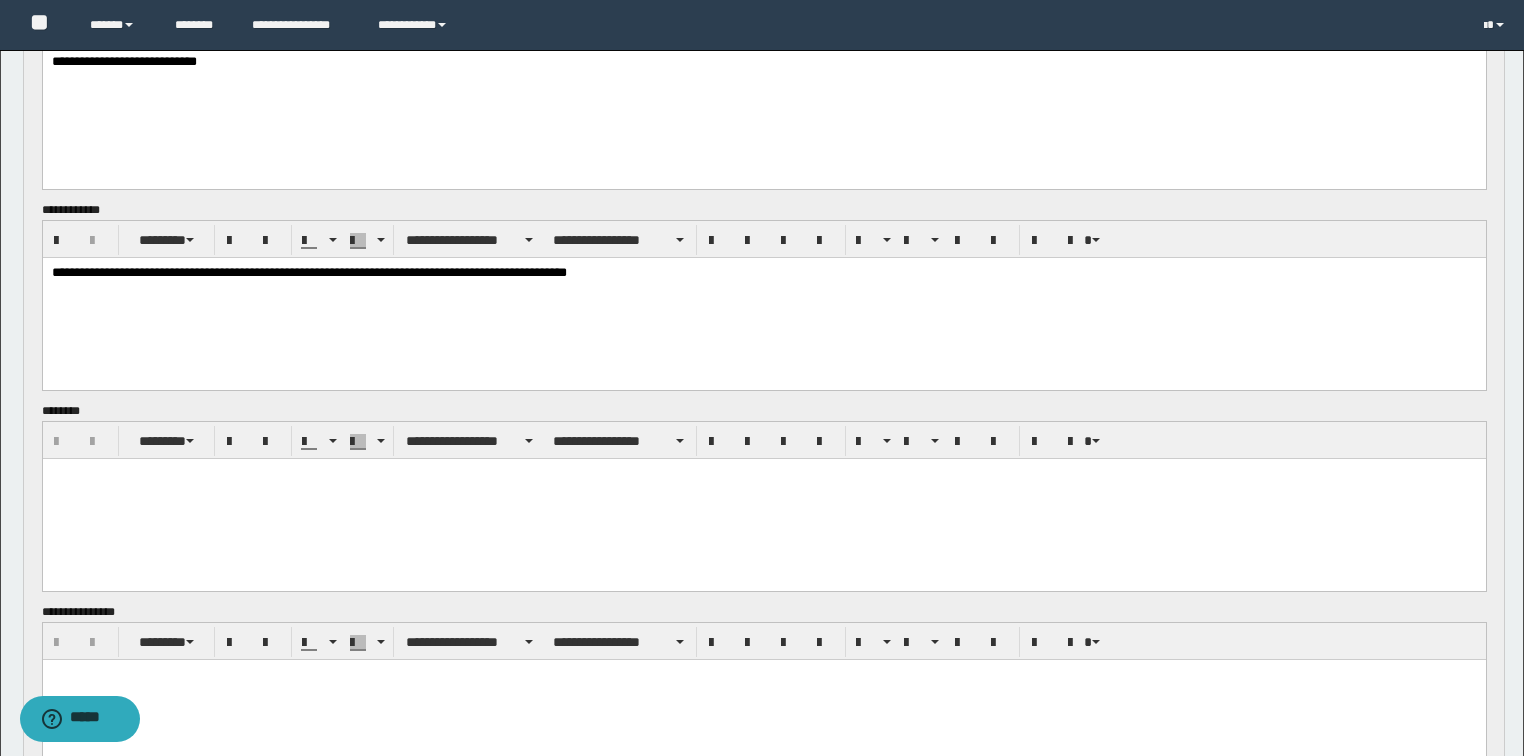 scroll, scrollTop: 1280, scrollLeft: 0, axis: vertical 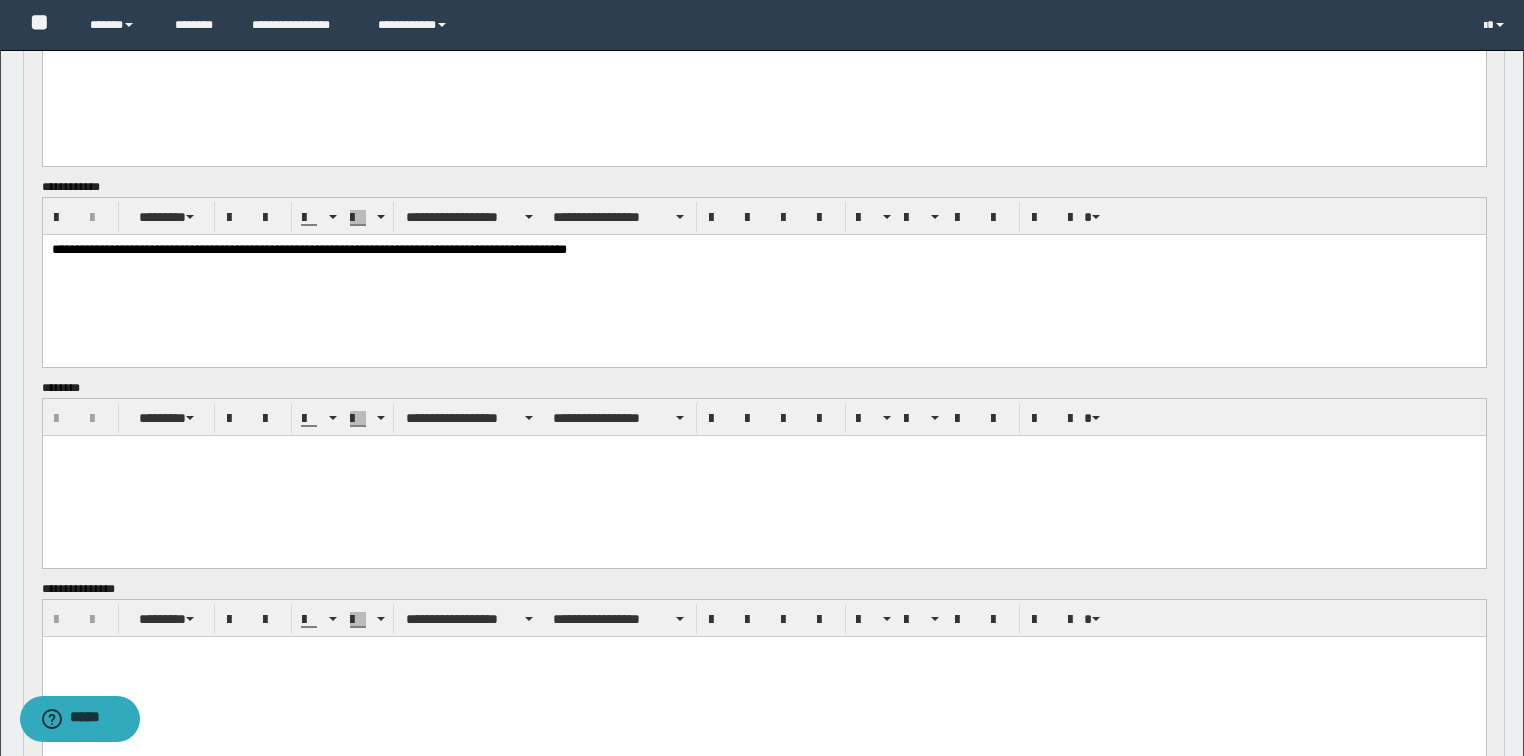 click at bounding box center (763, 475) 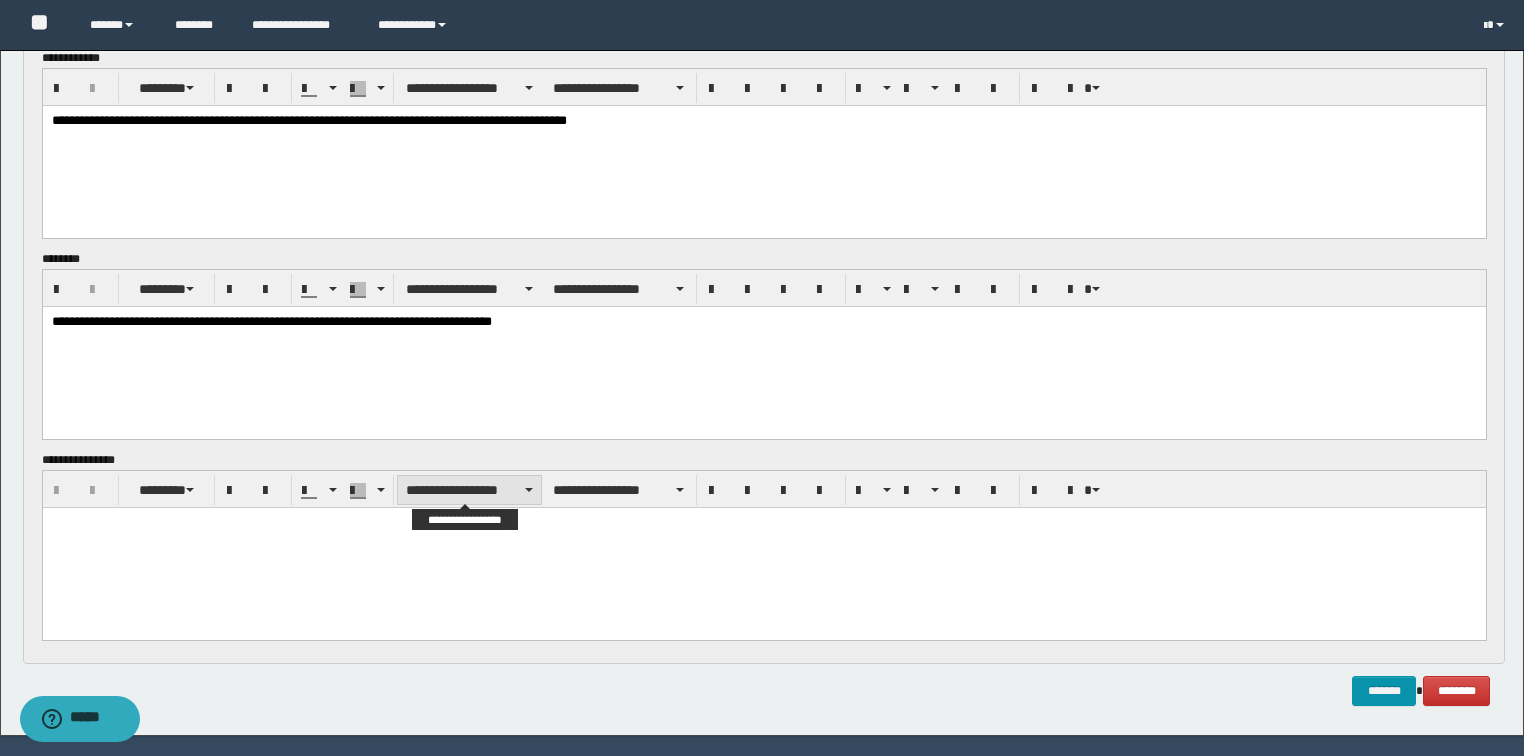 scroll, scrollTop: 1466, scrollLeft: 0, axis: vertical 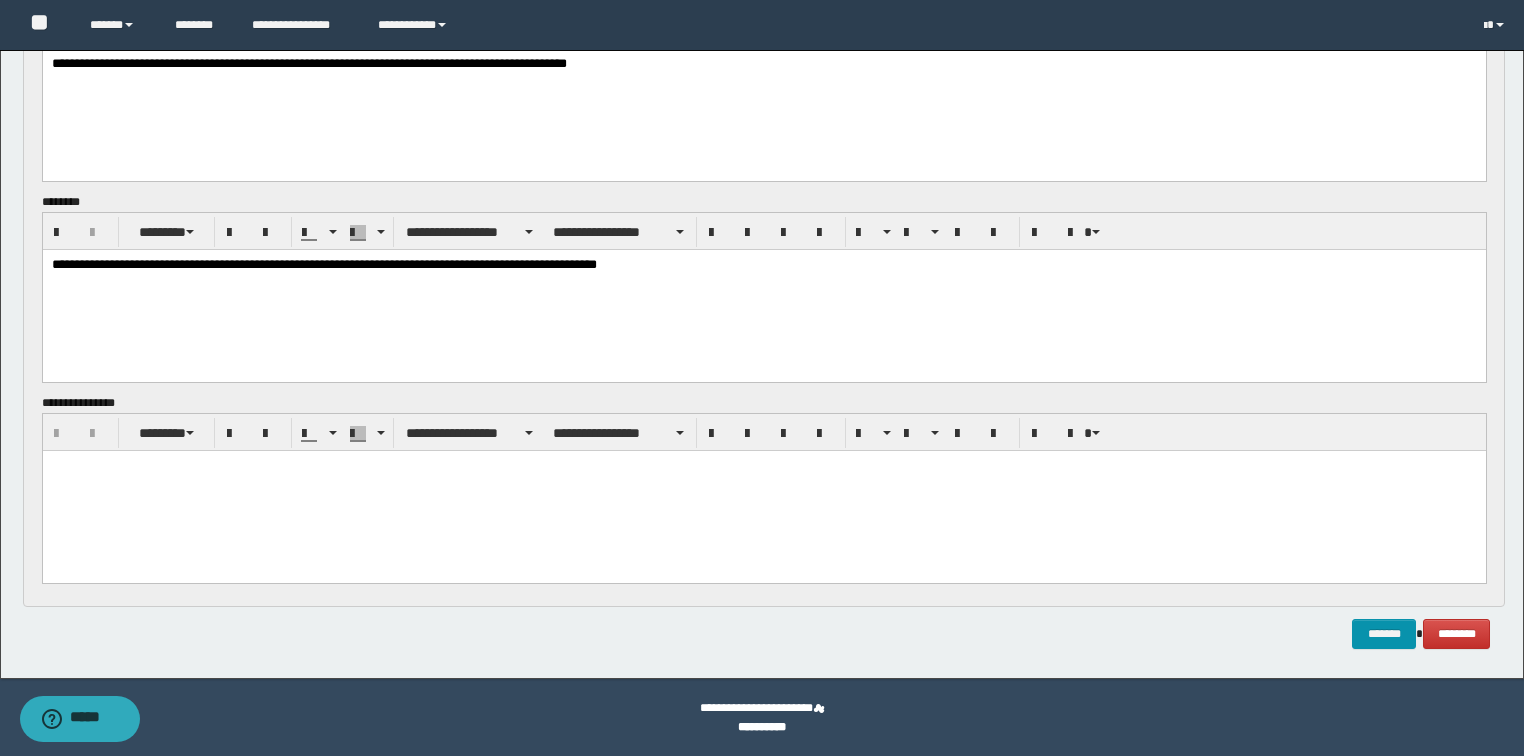click at bounding box center (763, 490) 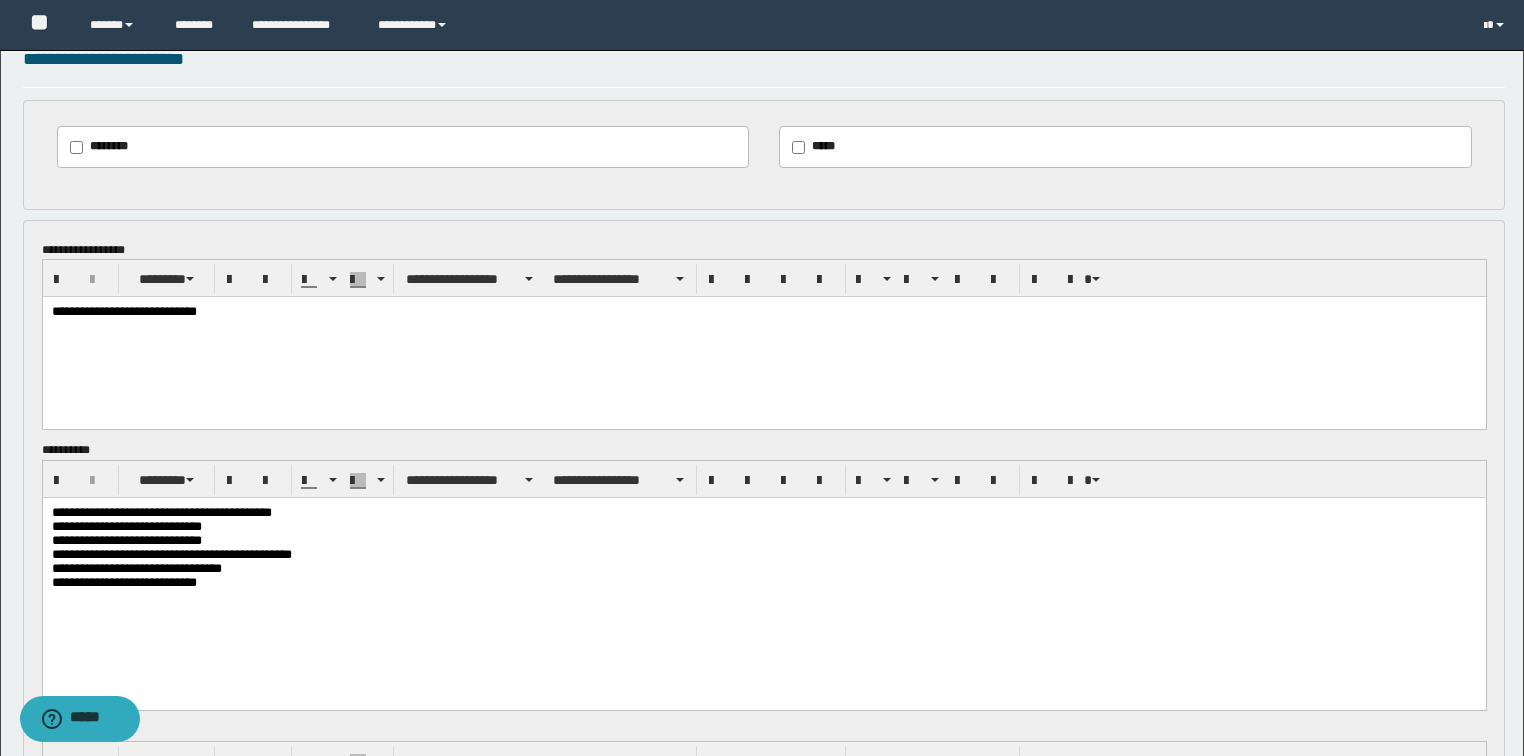 scroll, scrollTop: 826, scrollLeft: 0, axis: vertical 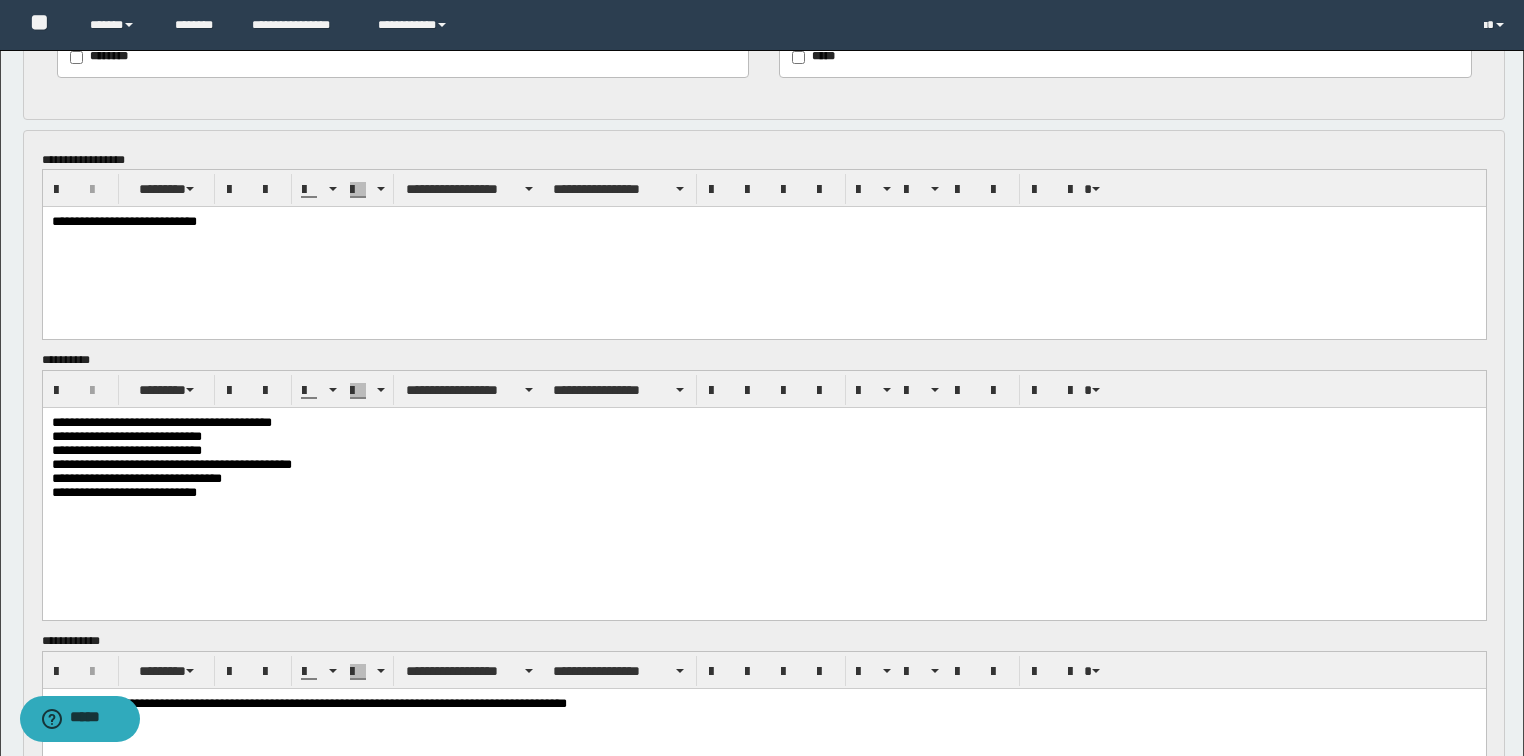 click on "**********" at bounding box center (764, 464) 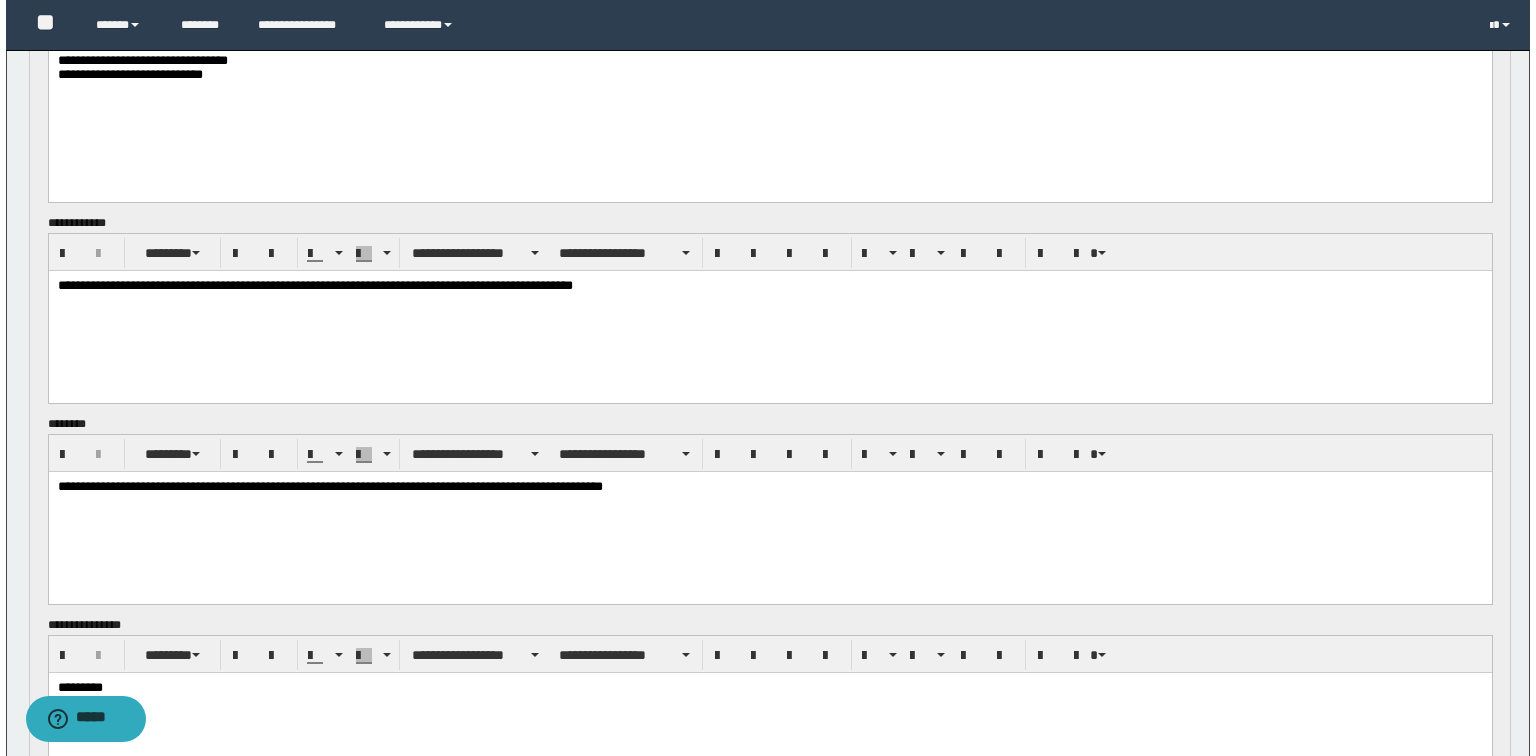 scroll, scrollTop: 1466, scrollLeft: 0, axis: vertical 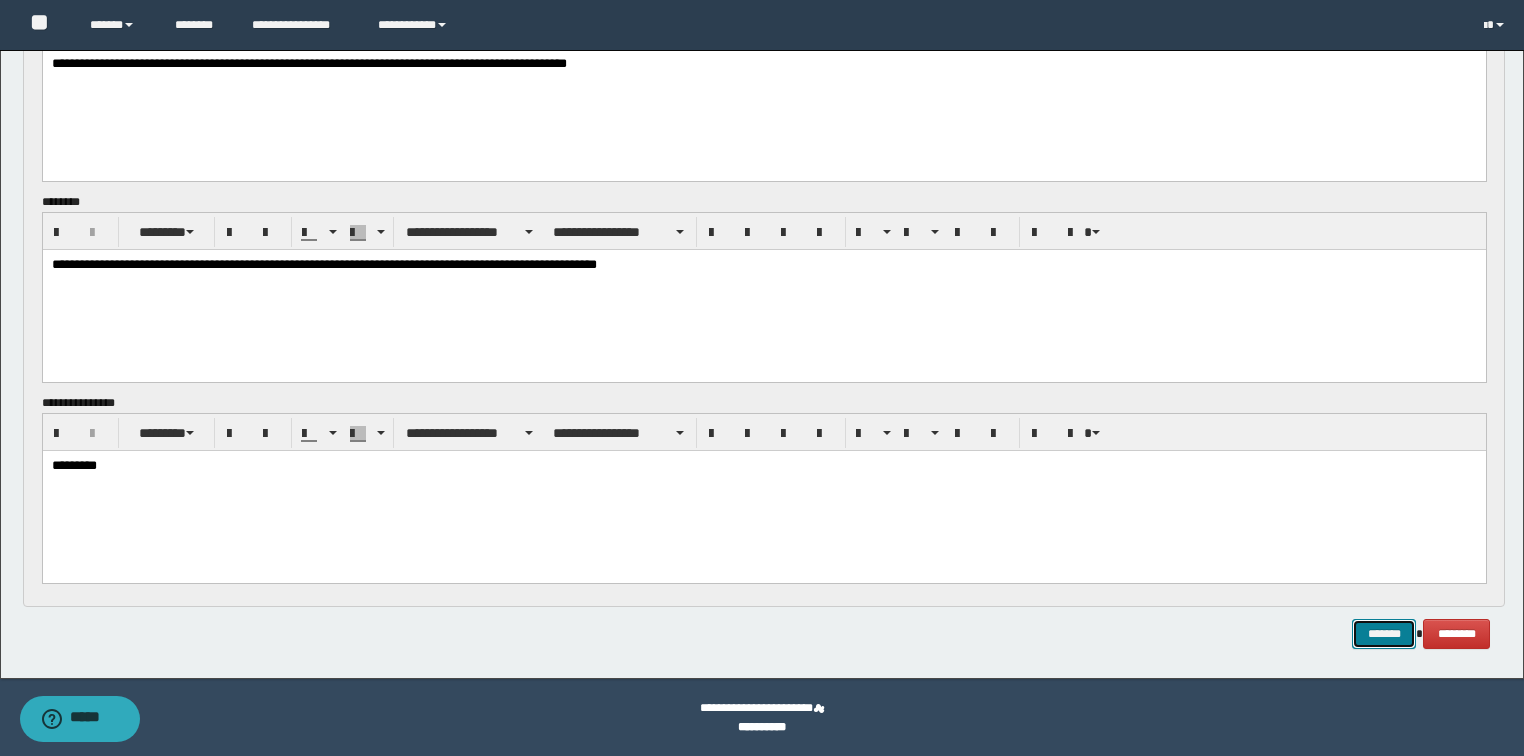 click on "*******" at bounding box center (1384, 634) 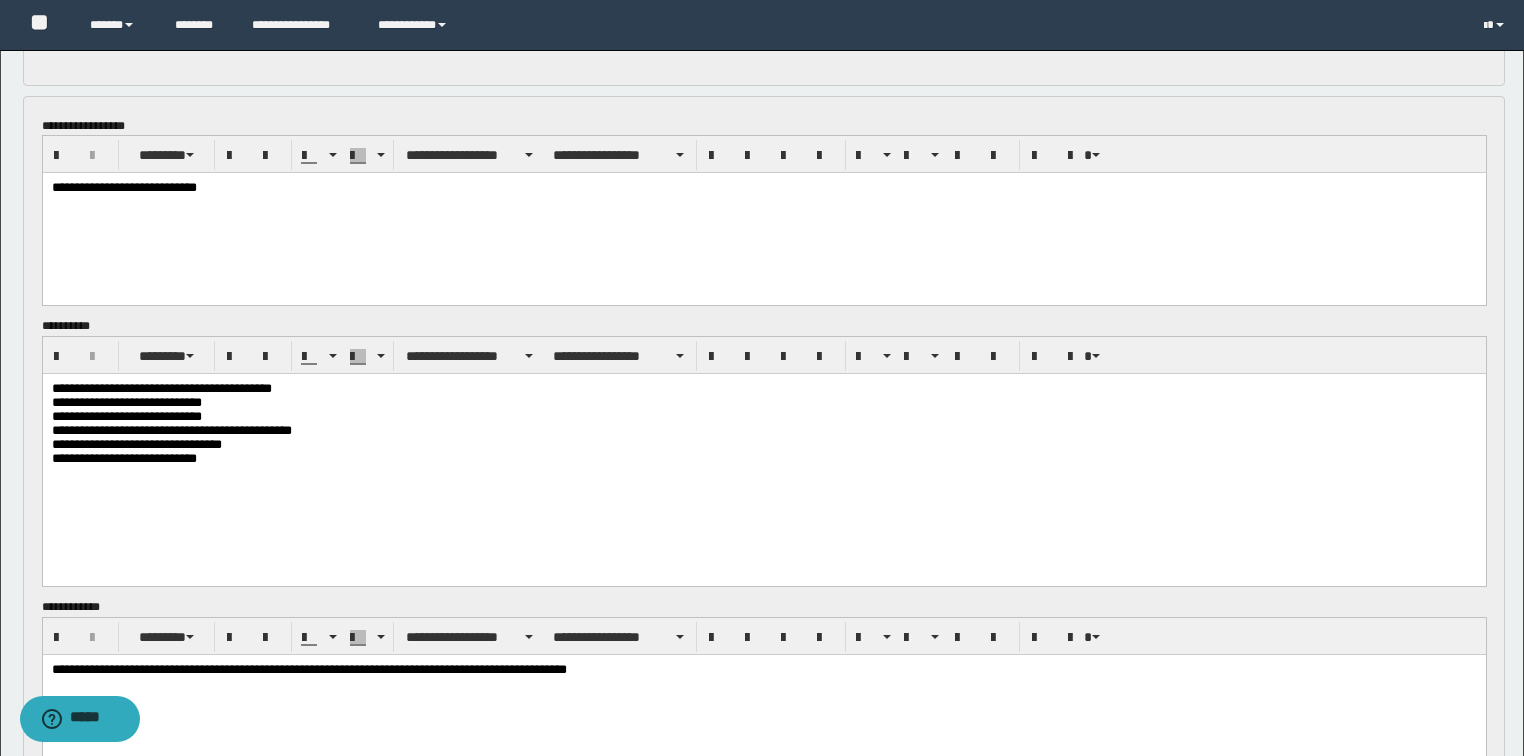 scroll, scrollTop: 718, scrollLeft: 0, axis: vertical 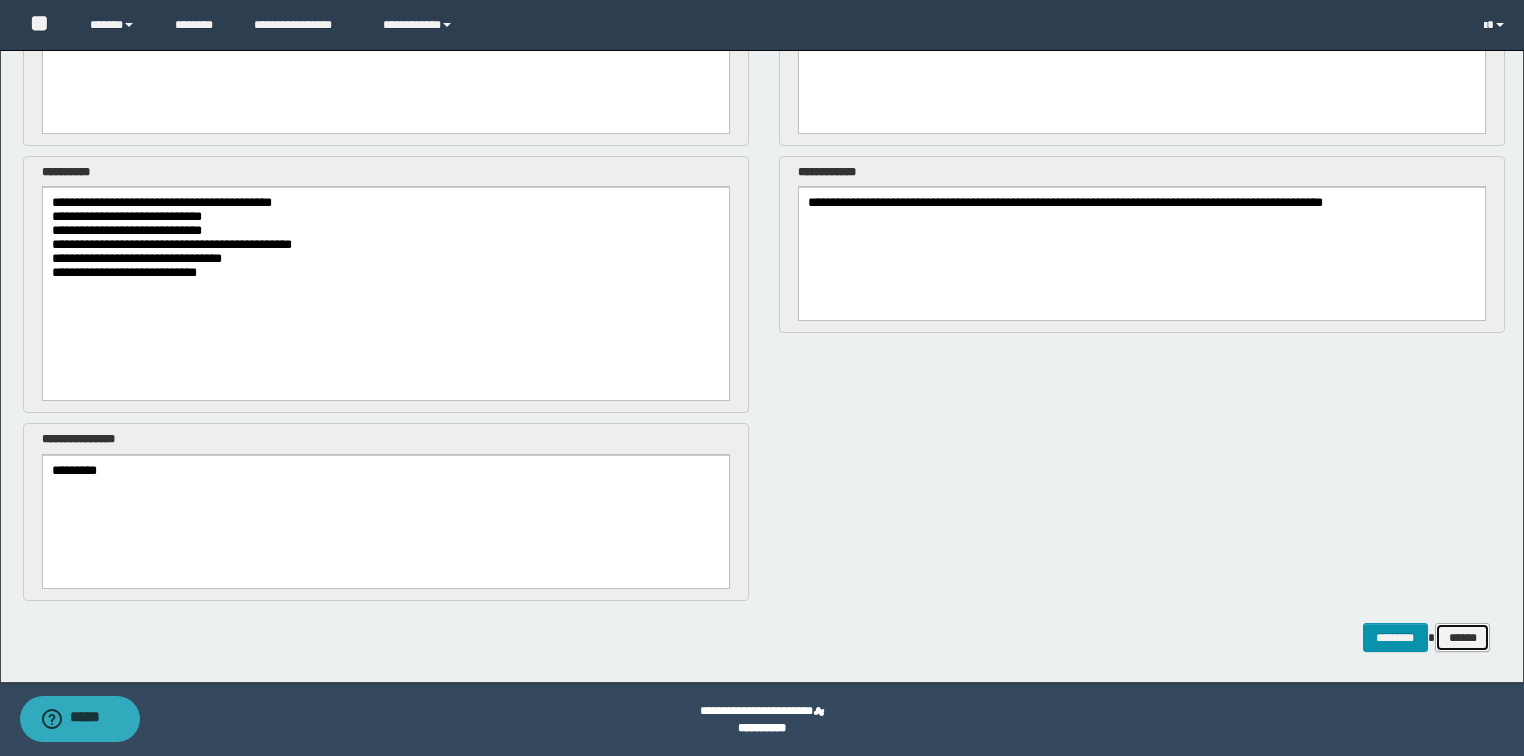 click on "******" at bounding box center [1463, 638] 